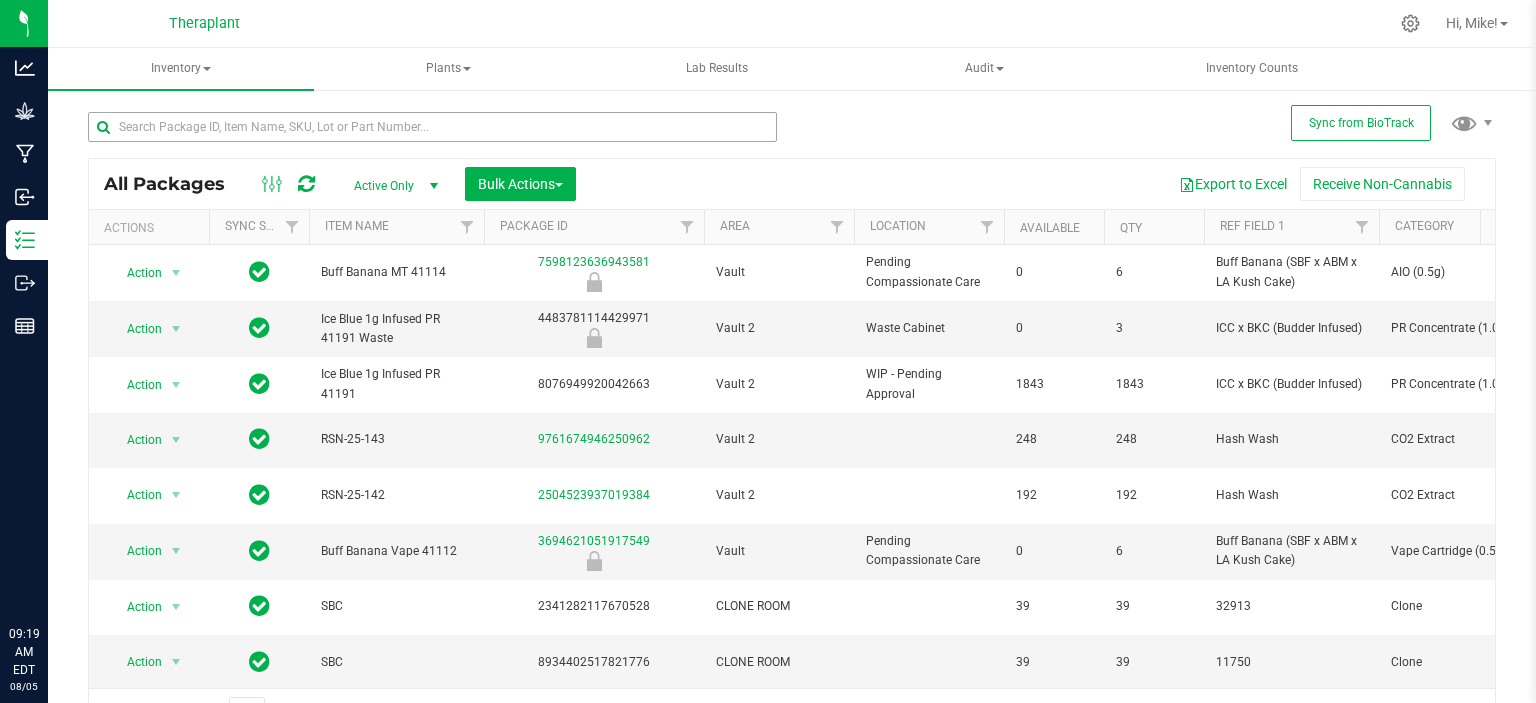 scroll, scrollTop: 0, scrollLeft: 0, axis: both 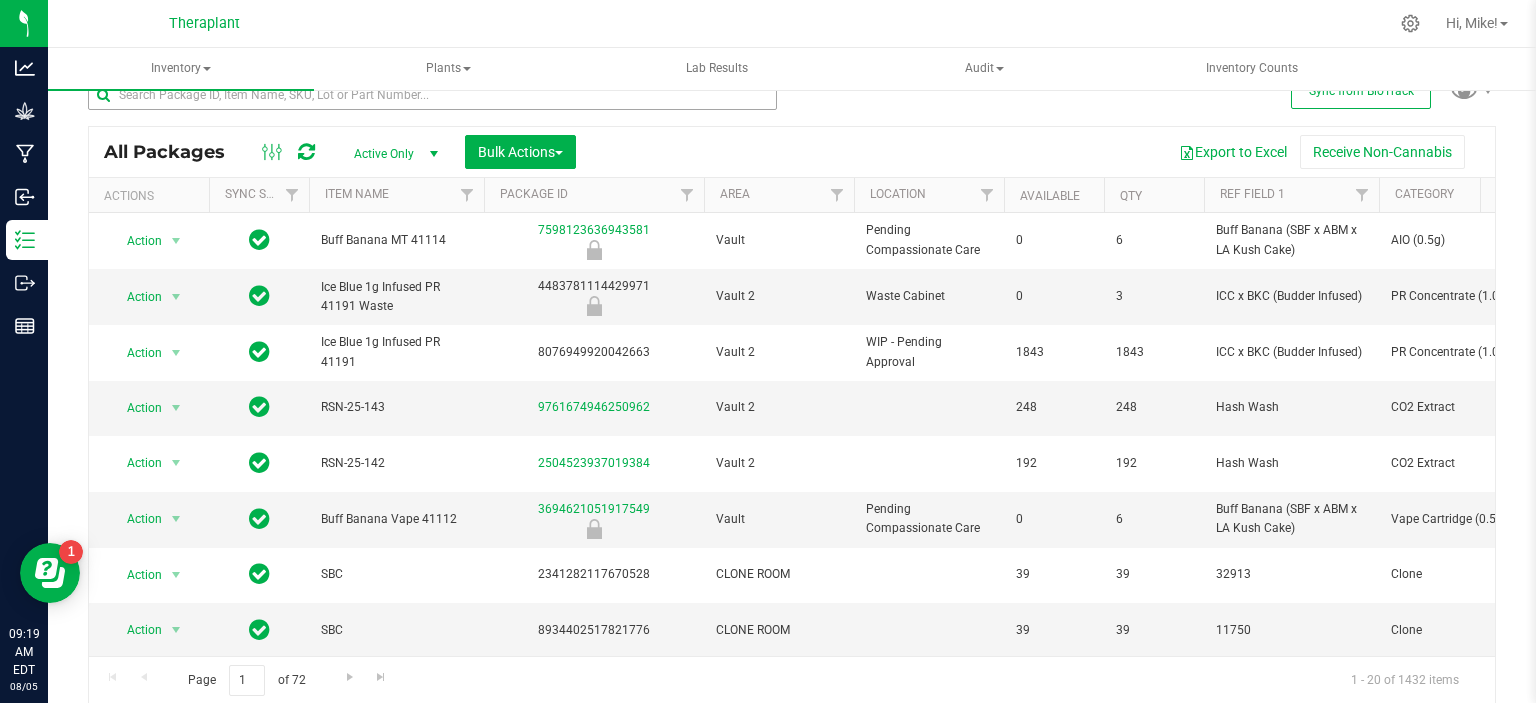 click at bounding box center (432, 95) 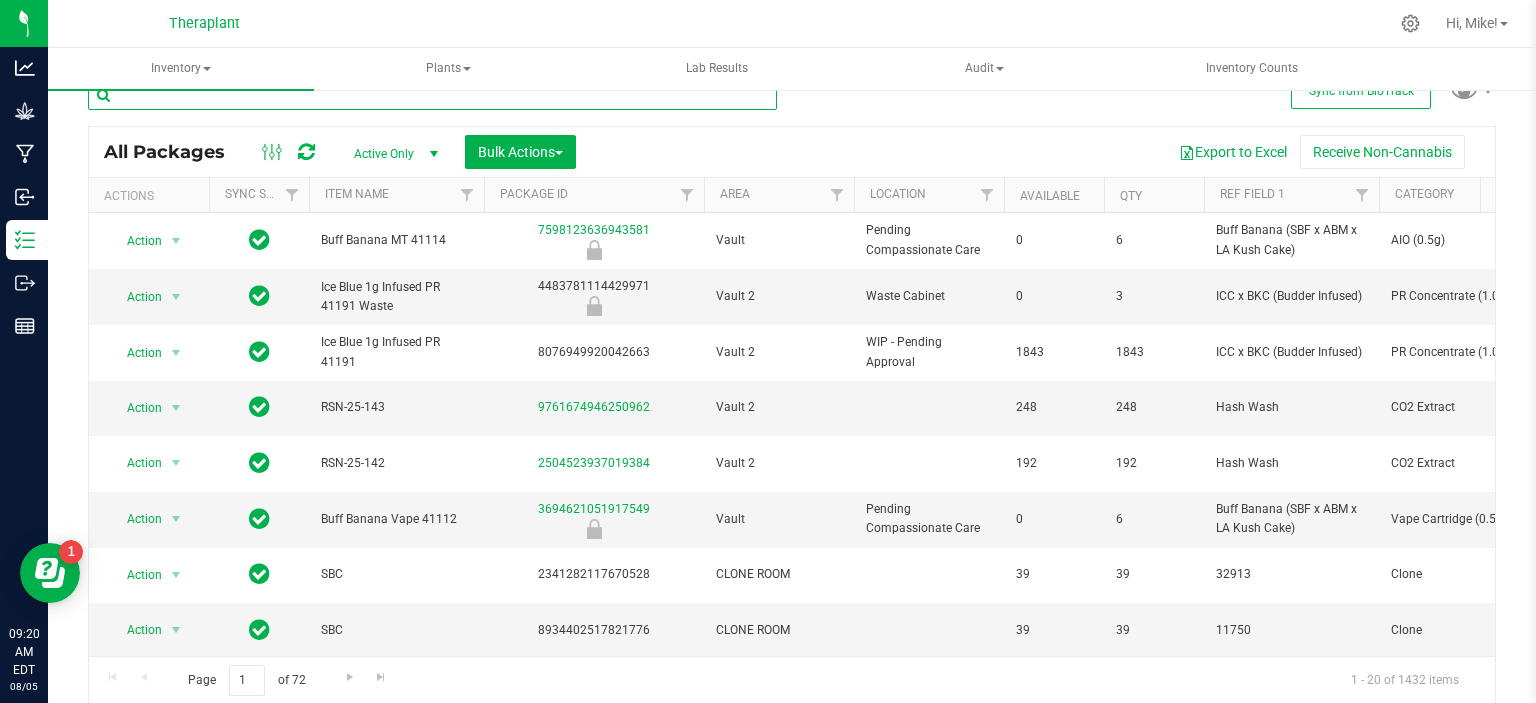 click at bounding box center [432, 95] 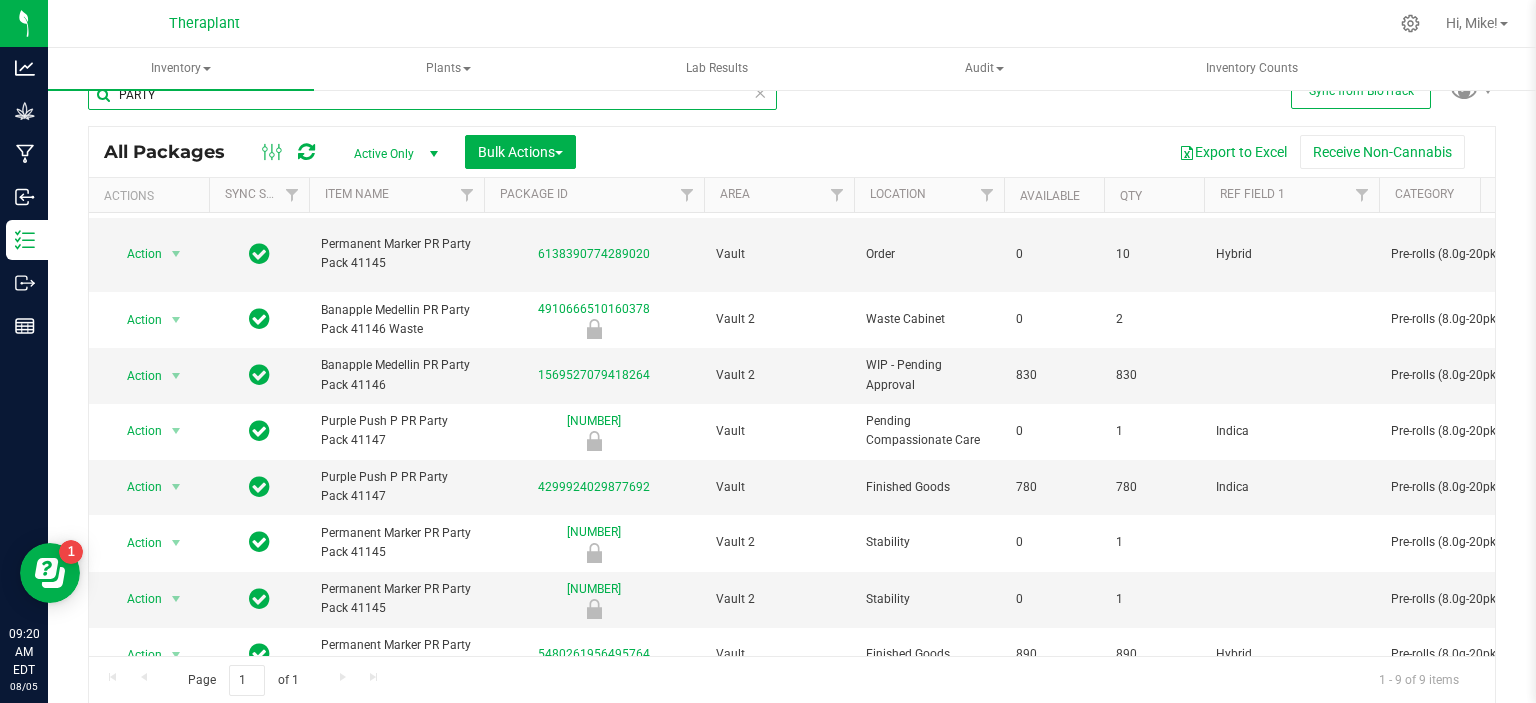 scroll, scrollTop: 109, scrollLeft: 0, axis: vertical 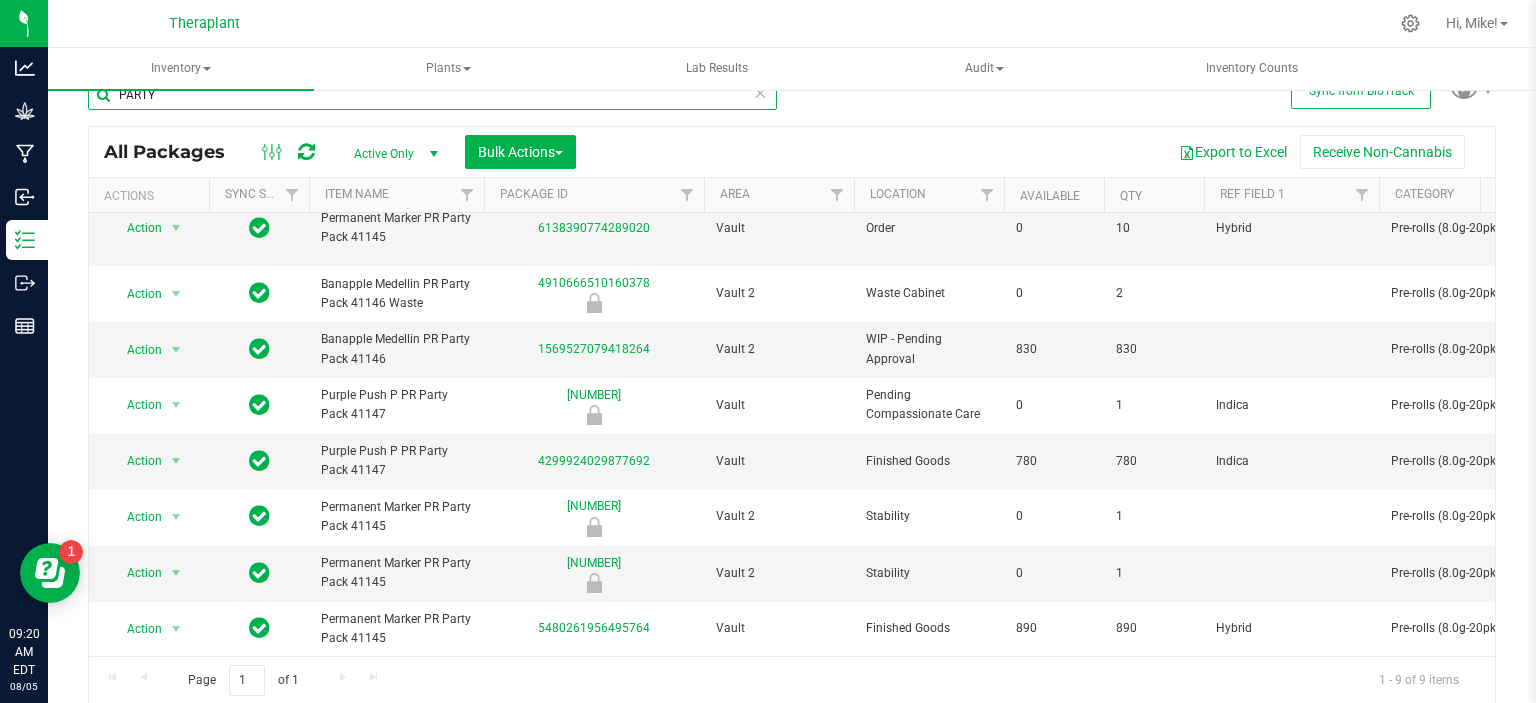 type on "PARTY" 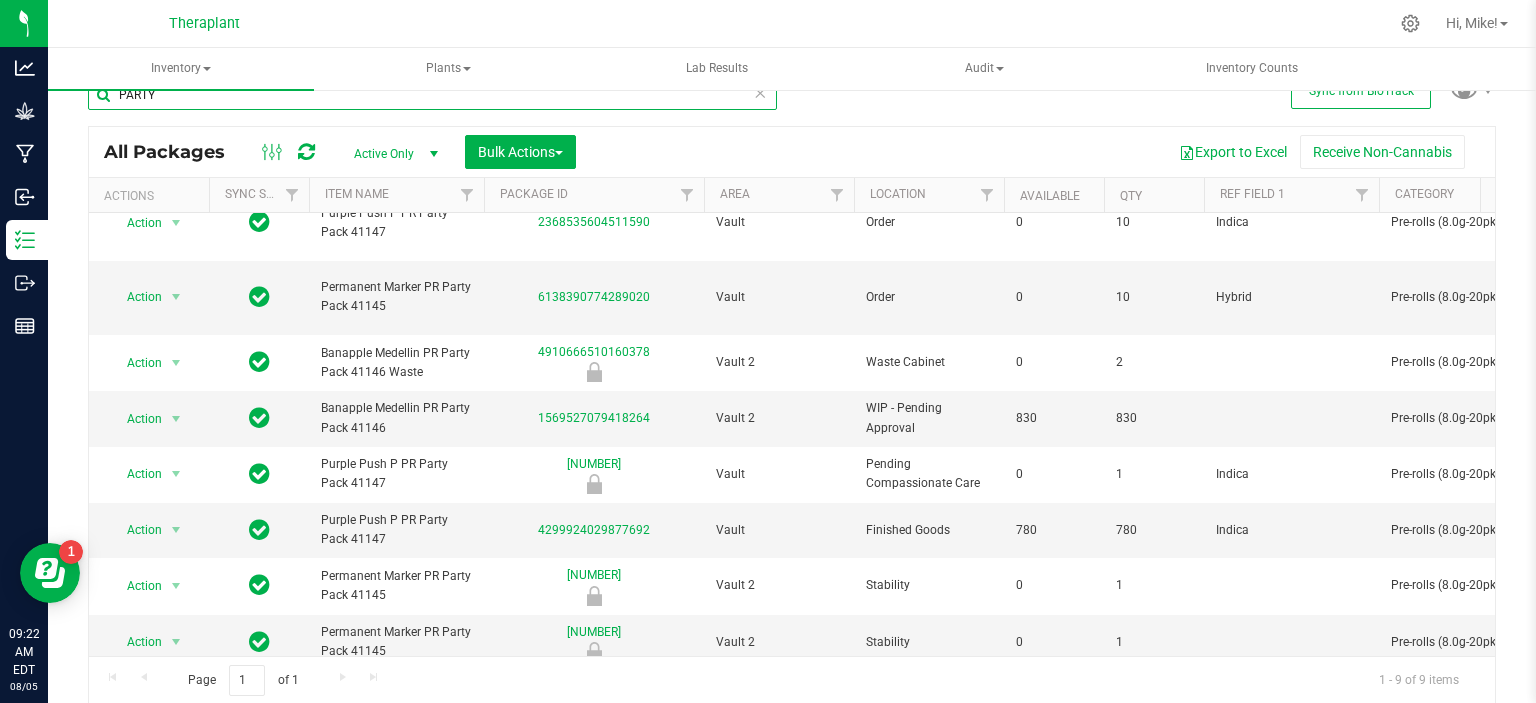 scroll, scrollTop: 31, scrollLeft: 0, axis: vertical 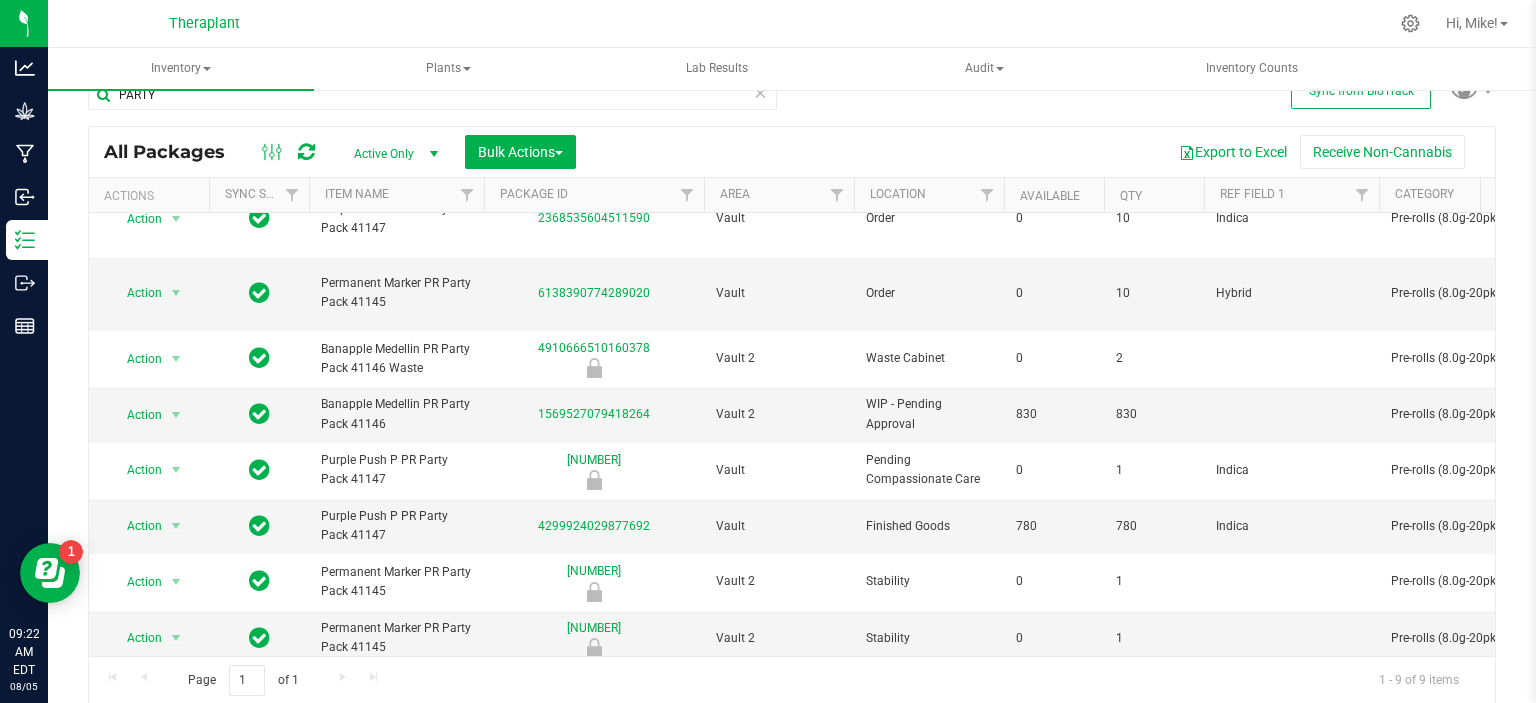 click at bounding box center (760, 92) 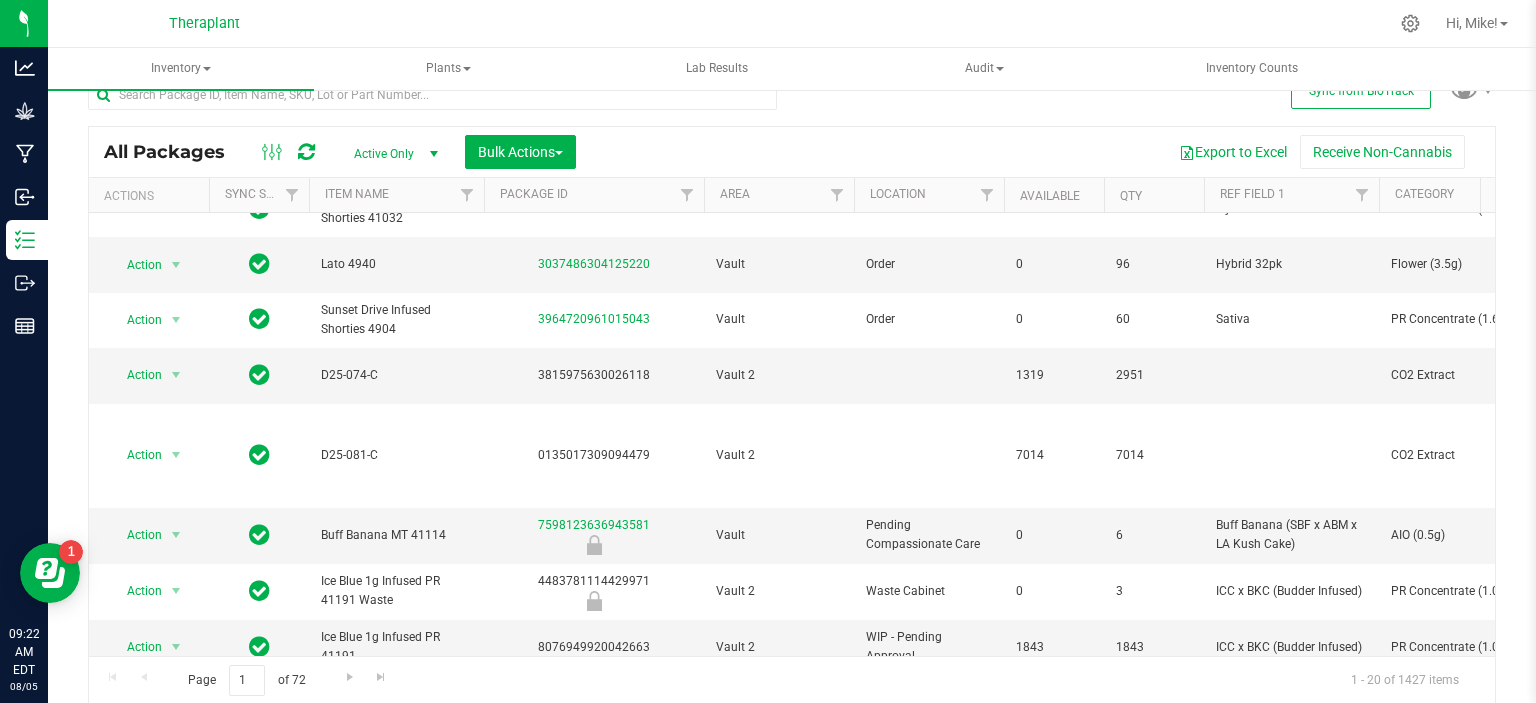 scroll, scrollTop: 0, scrollLeft: 0, axis: both 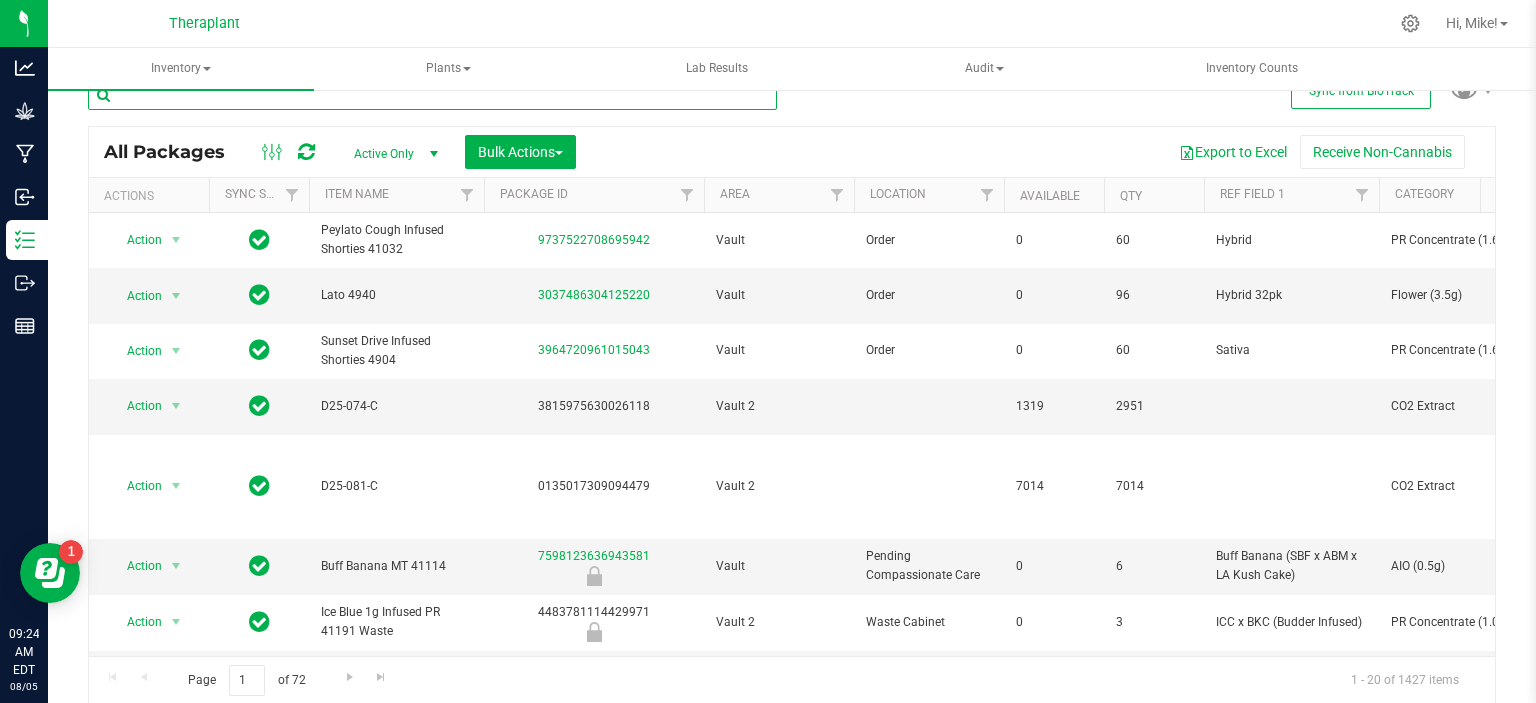 click at bounding box center [432, 95] 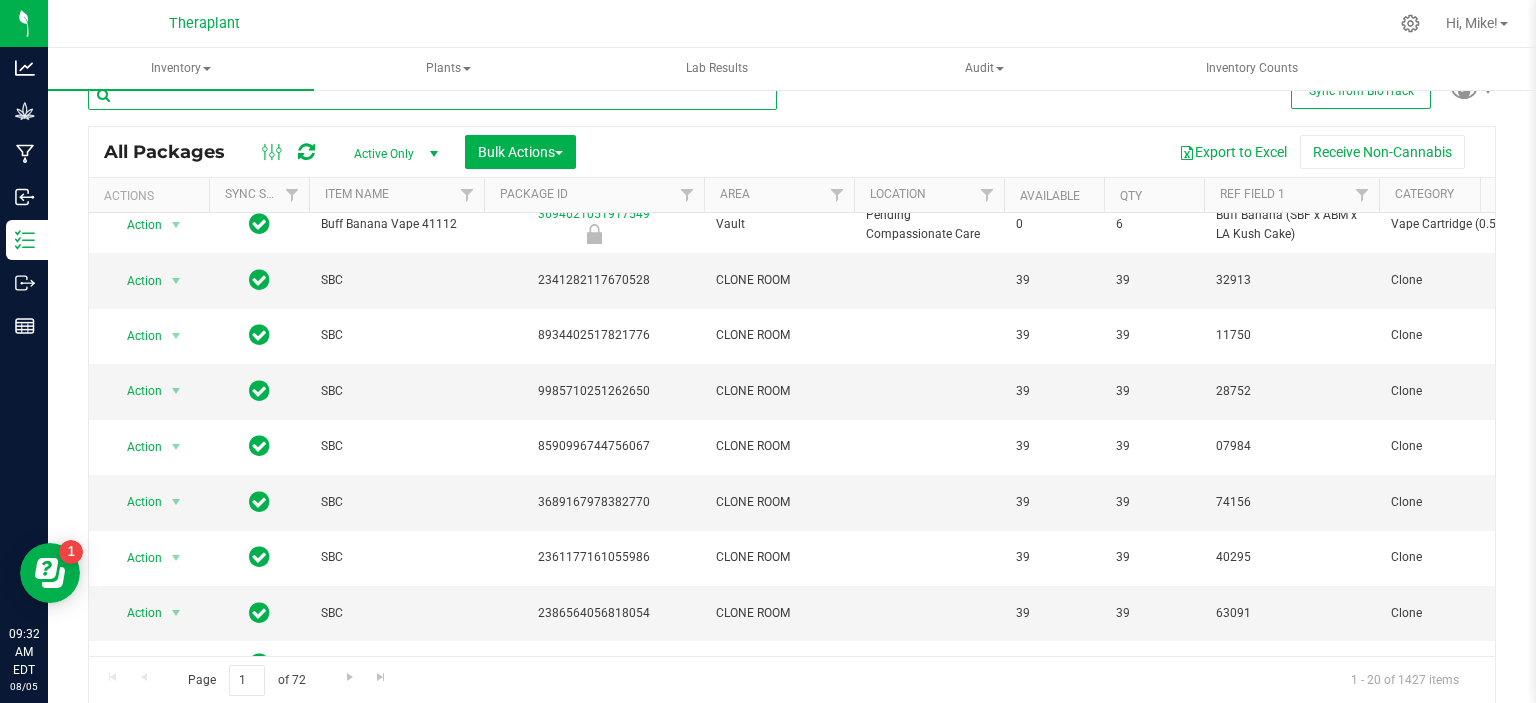 scroll, scrollTop: 620, scrollLeft: 0, axis: vertical 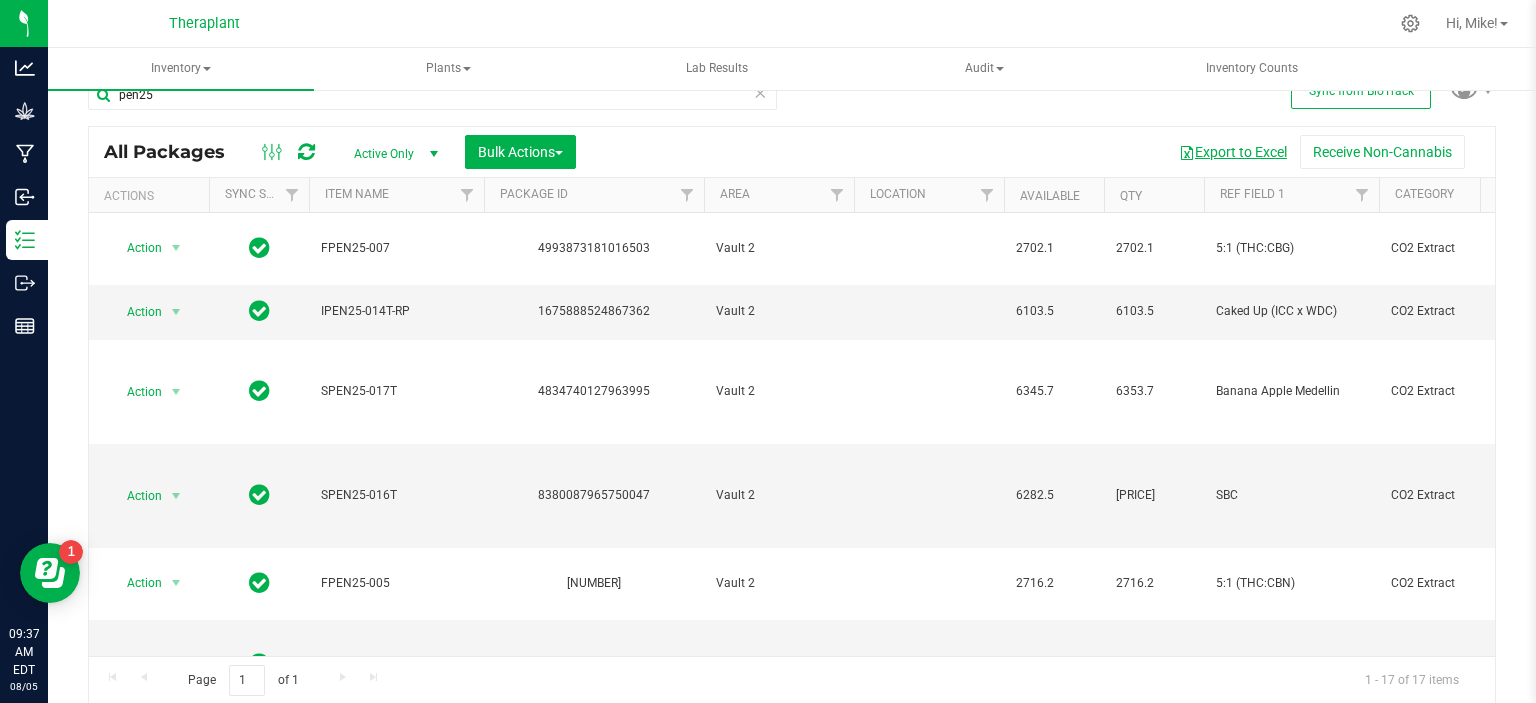 click on "Export to Excel" at bounding box center [1233, 152] 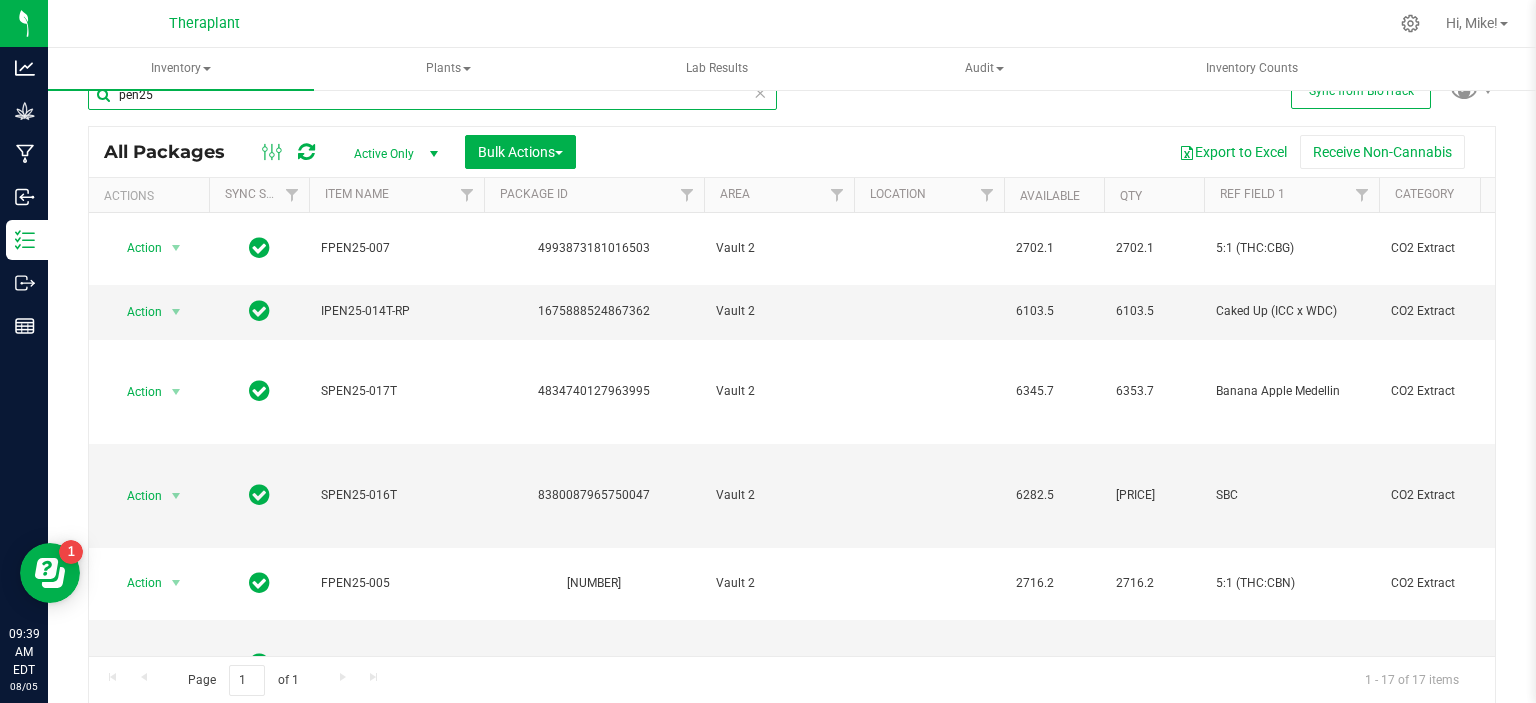 click on "pen25" at bounding box center [432, 95] 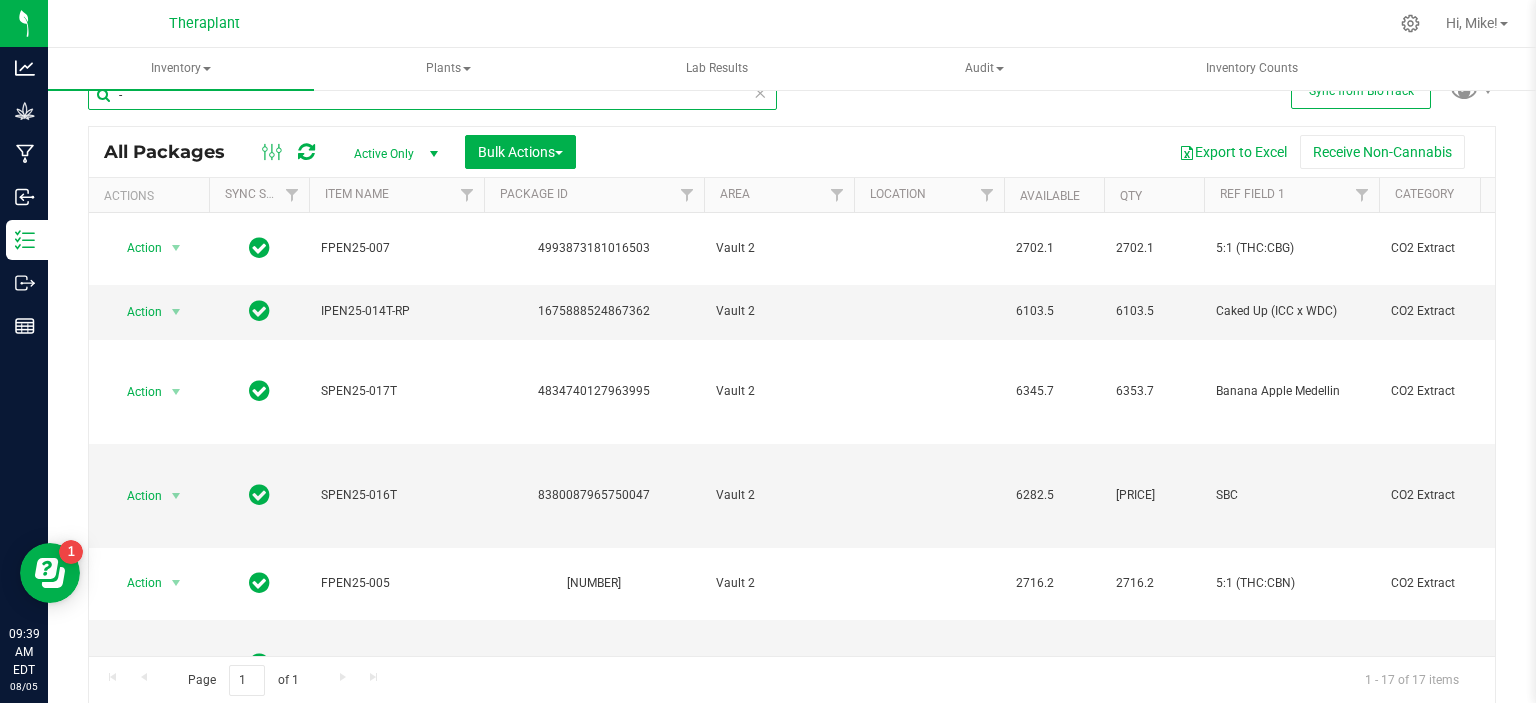 type on "-c" 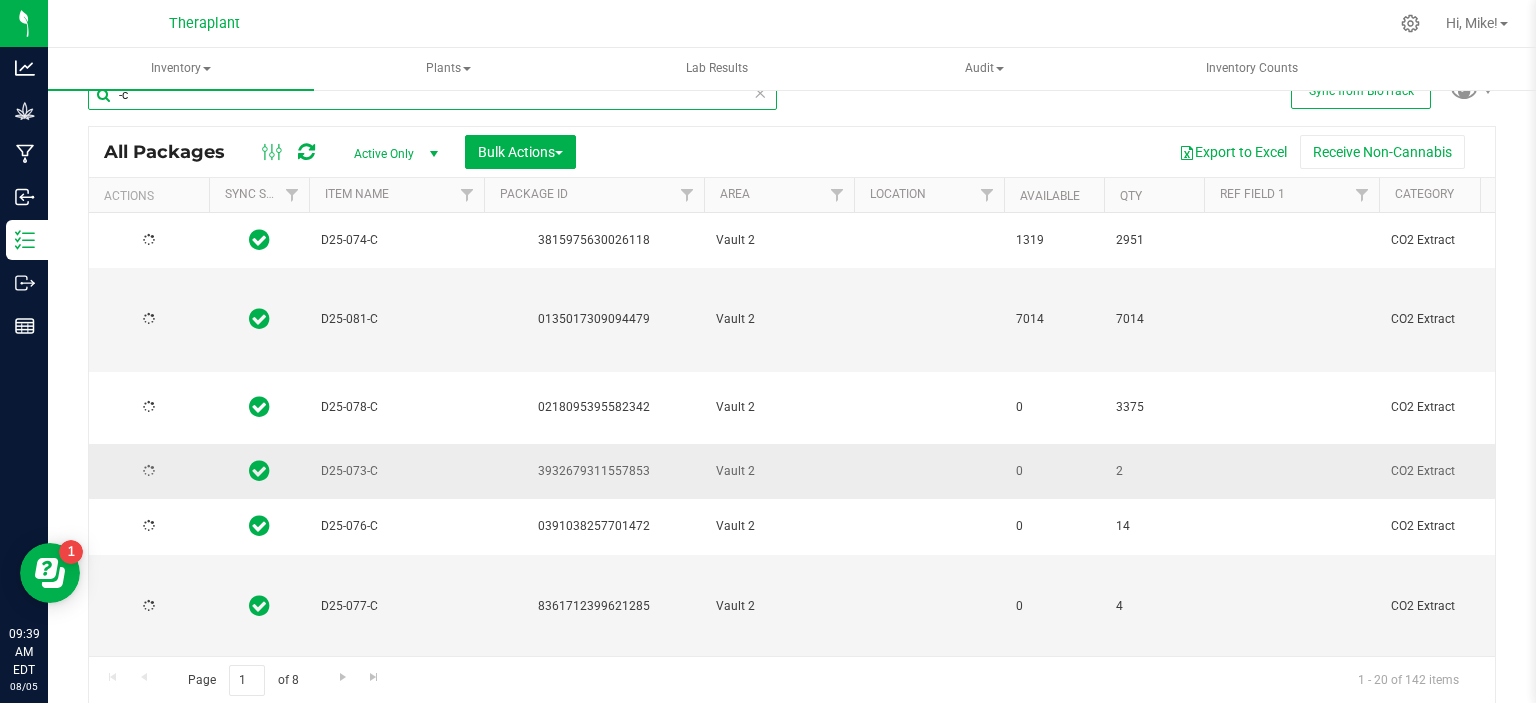 type on "2026-06-03" 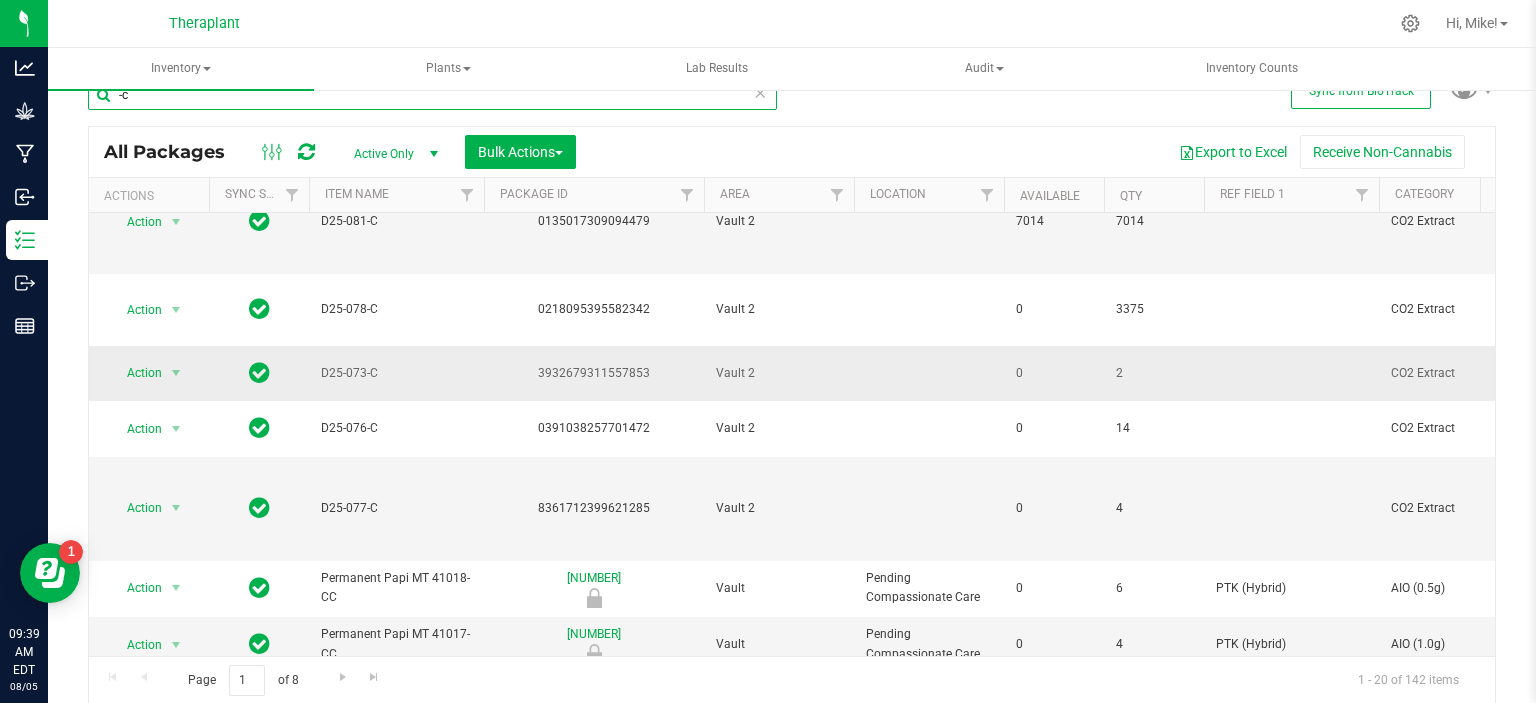 scroll, scrollTop: 0, scrollLeft: 0, axis: both 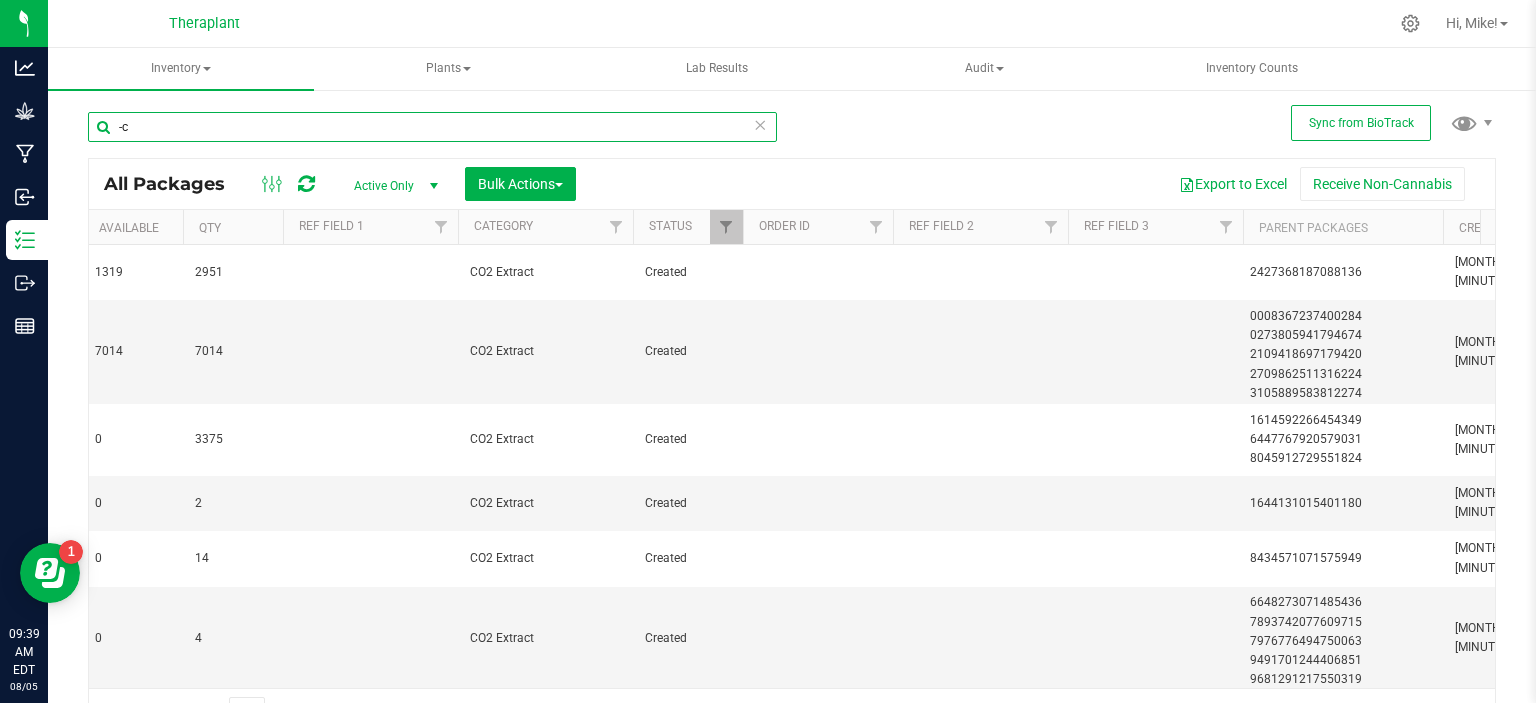 type on "-c" 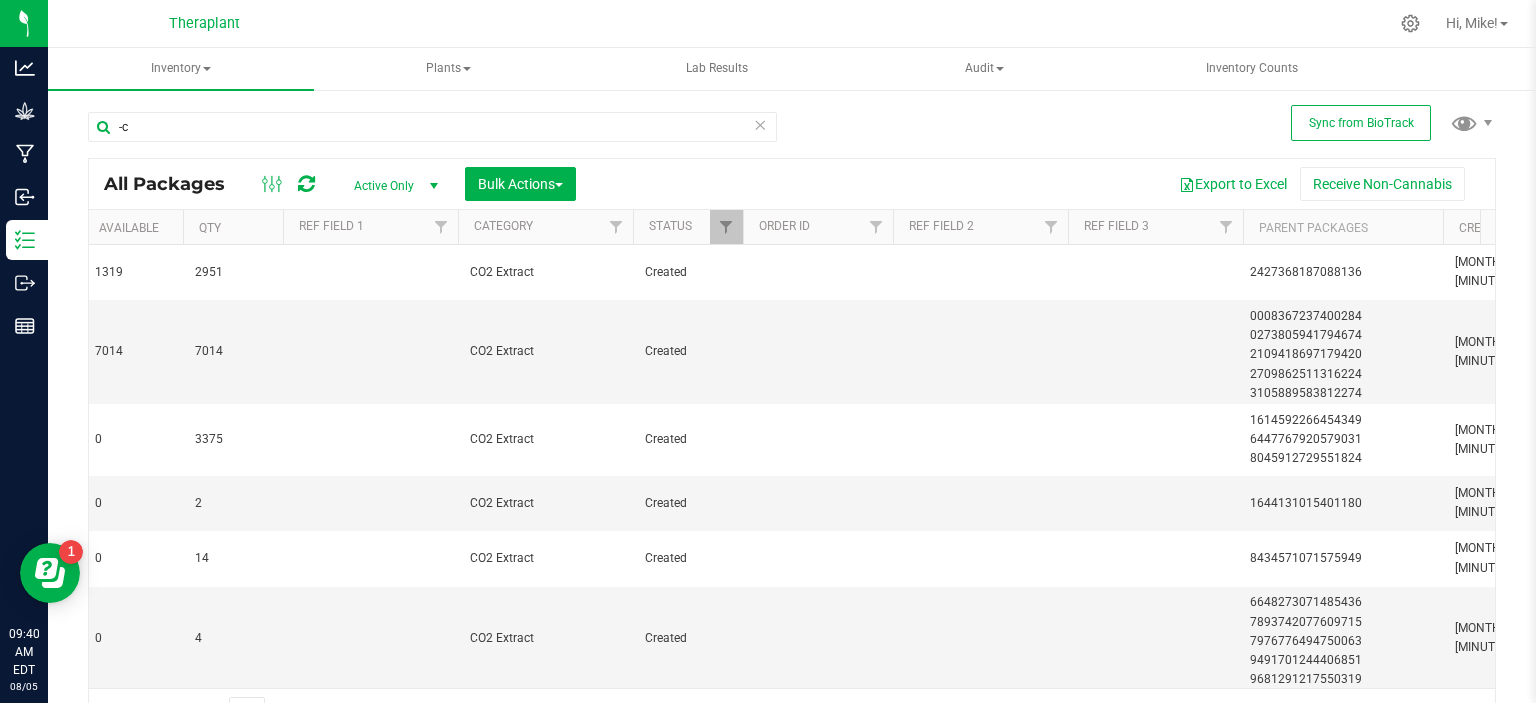 click at bounding box center (760, 124) 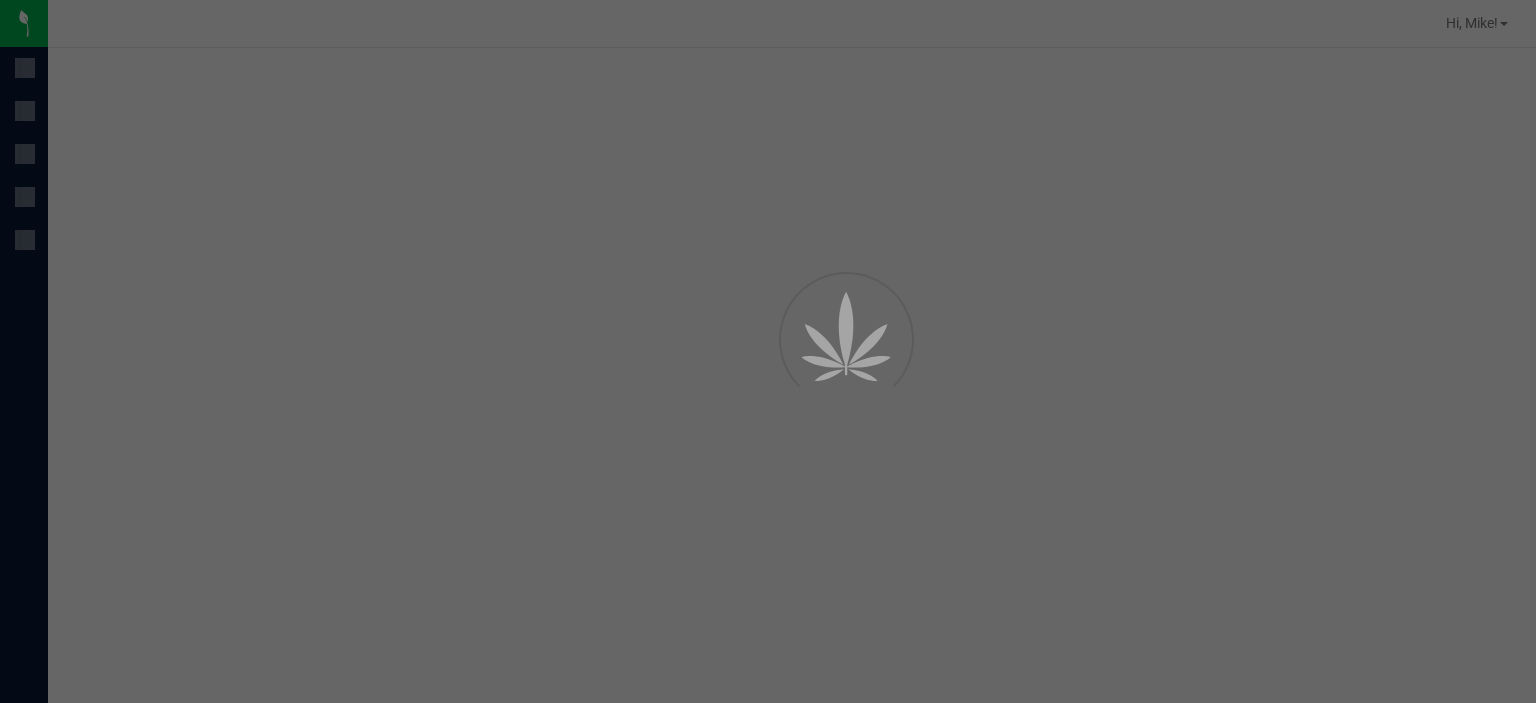 scroll, scrollTop: 0, scrollLeft: 0, axis: both 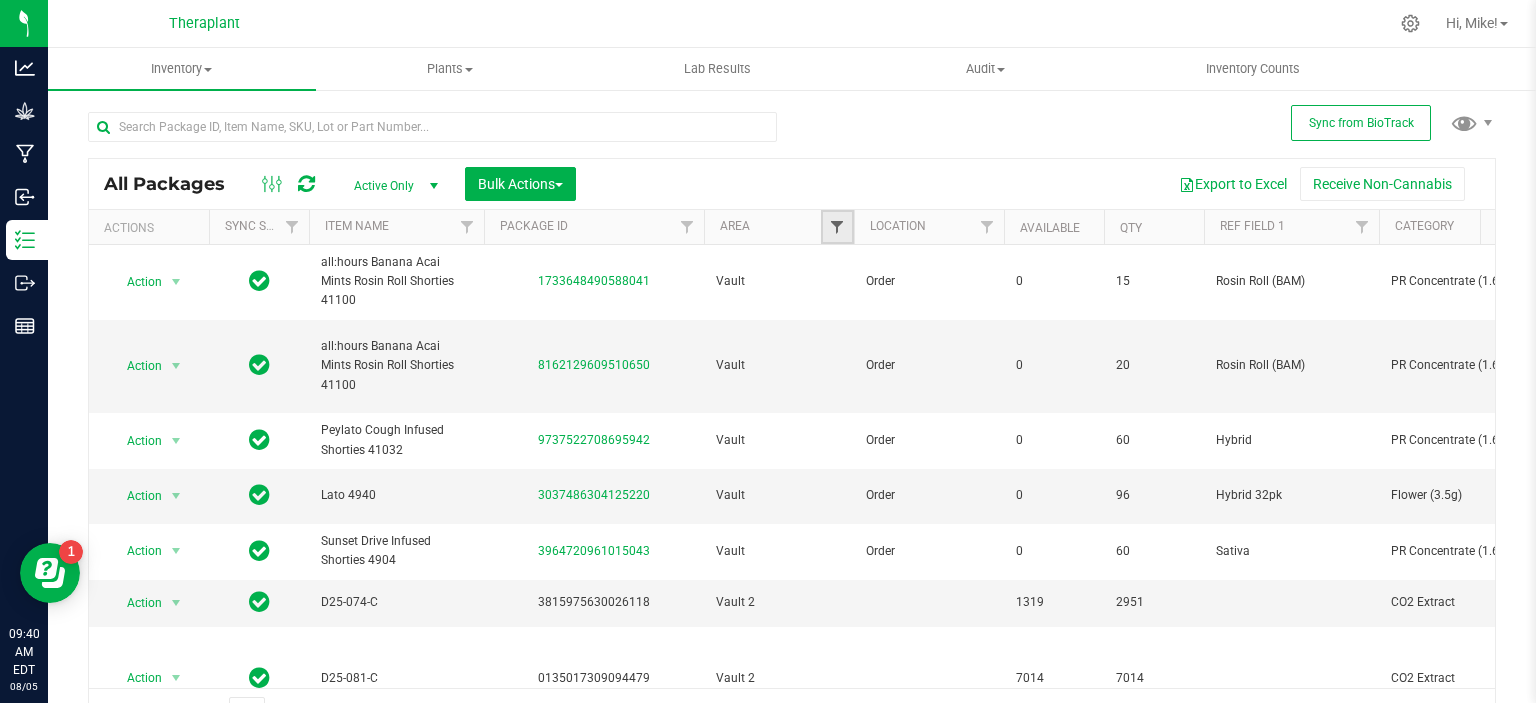 click at bounding box center (837, 227) 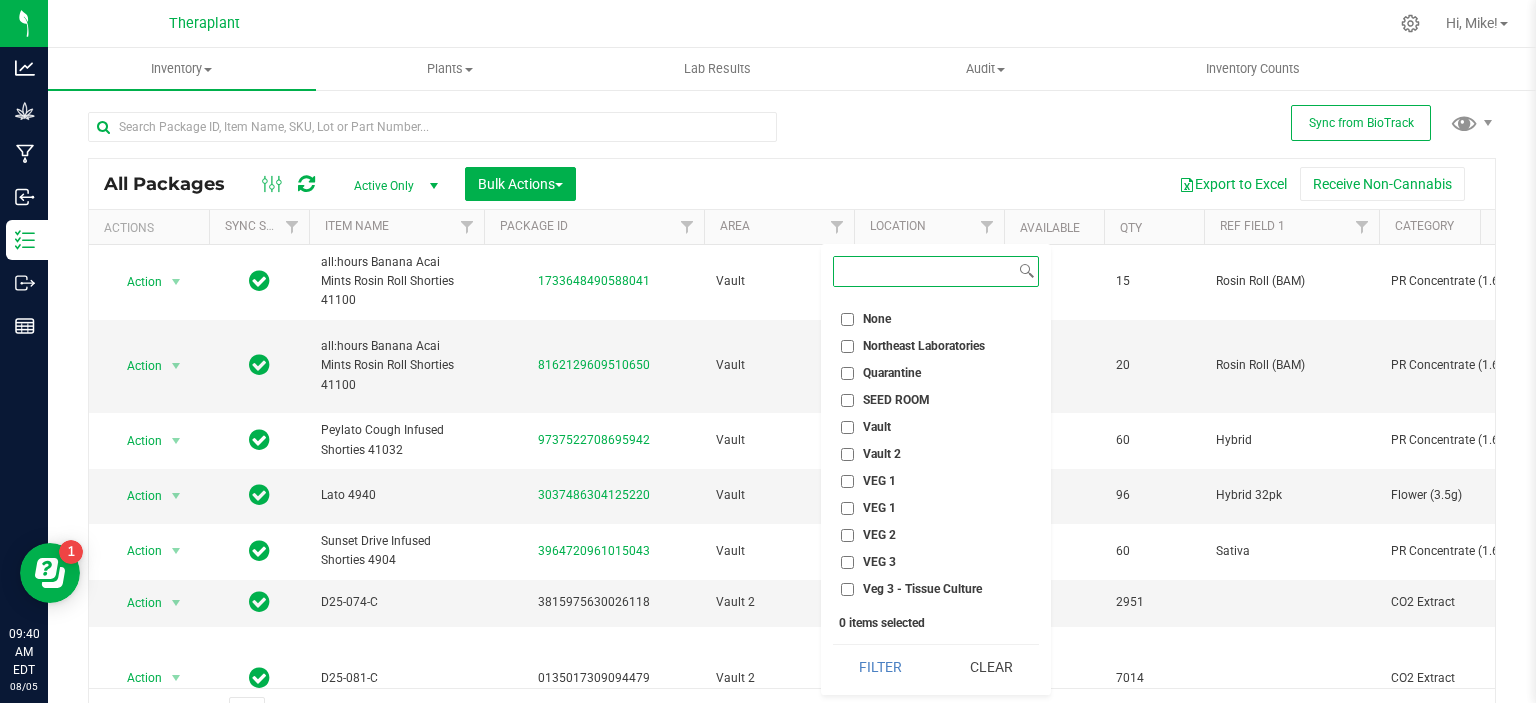 scroll, scrollTop: 775, scrollLeft: 0, axis: vertical 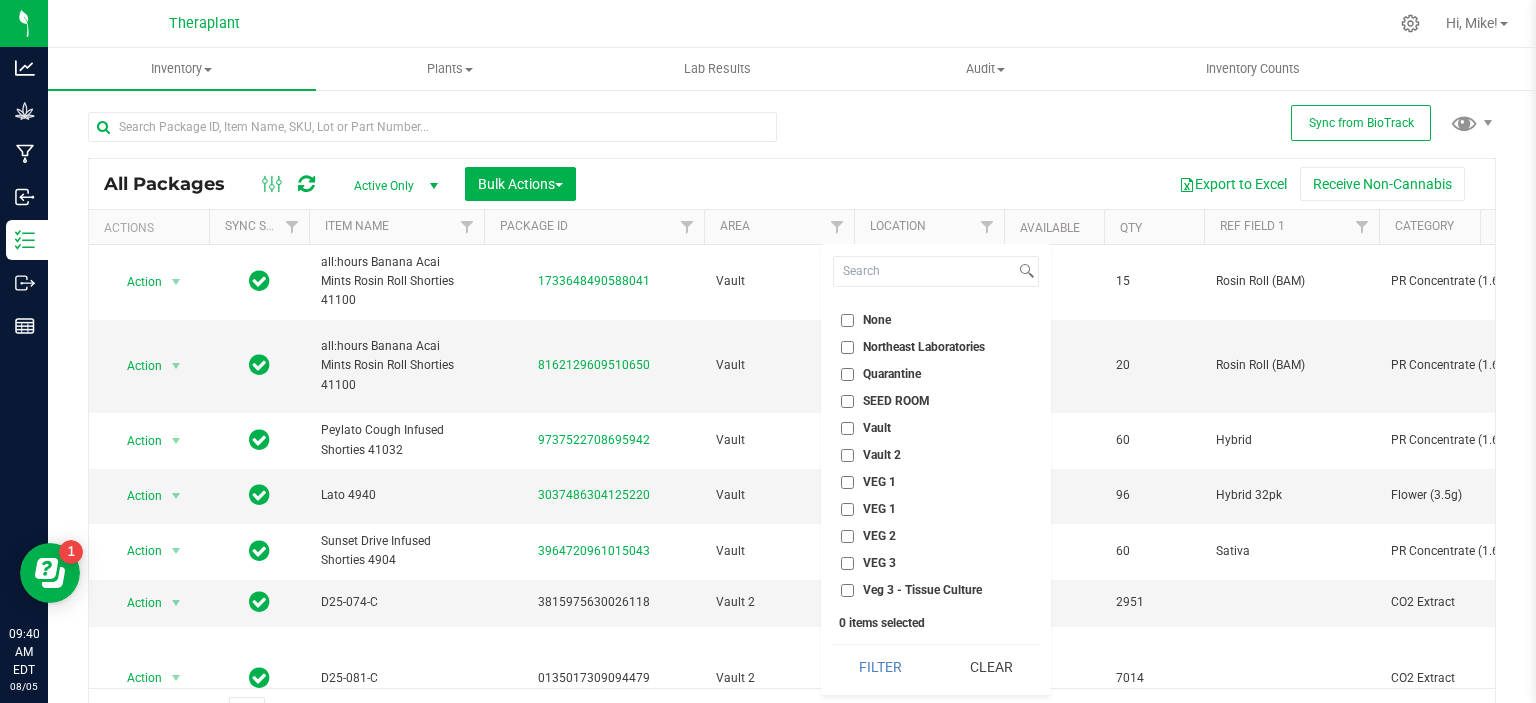 click on "Vault 2" at bounding box center [882, 455] 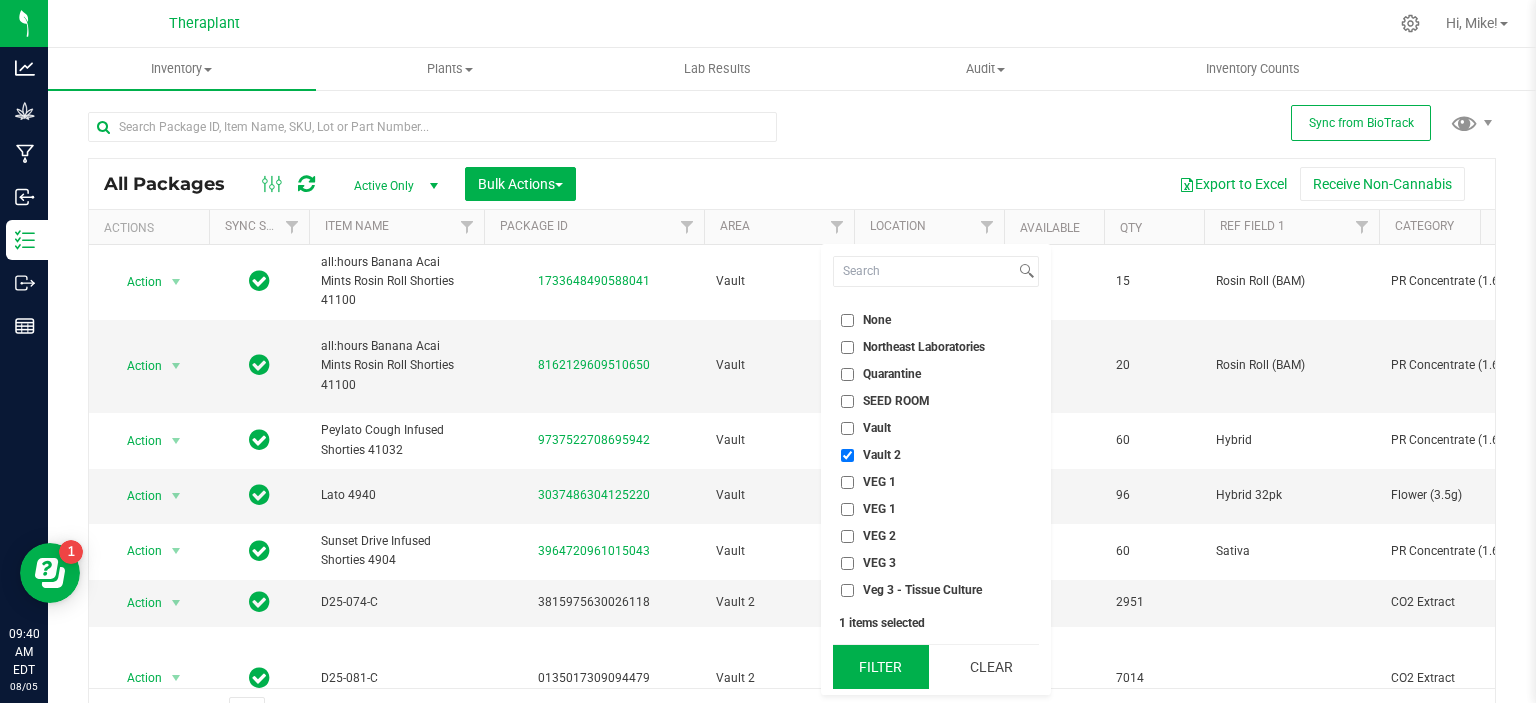 click on "Filter" at bounding box center (881, 667) 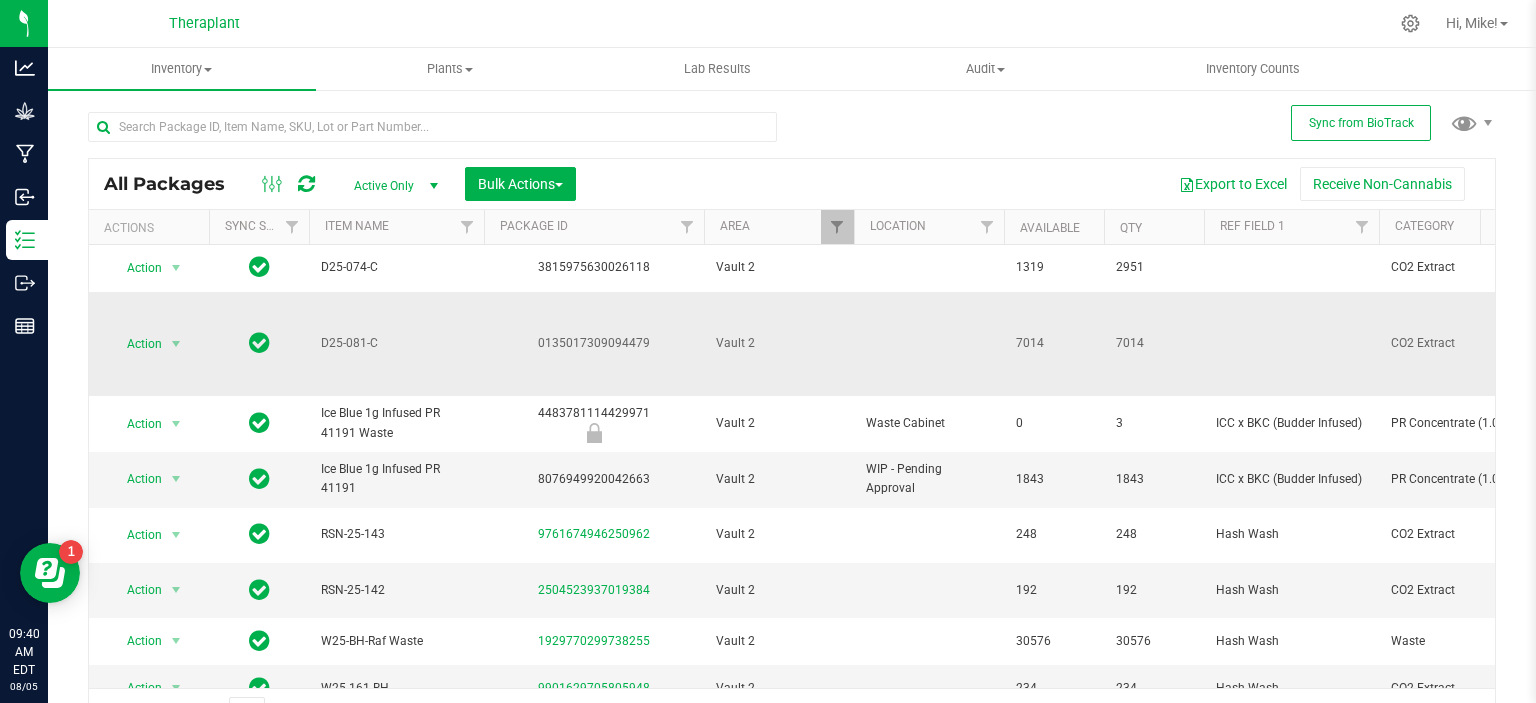 scroll, scrollTop: 0, scrollLeft: 316, axis: horizontal 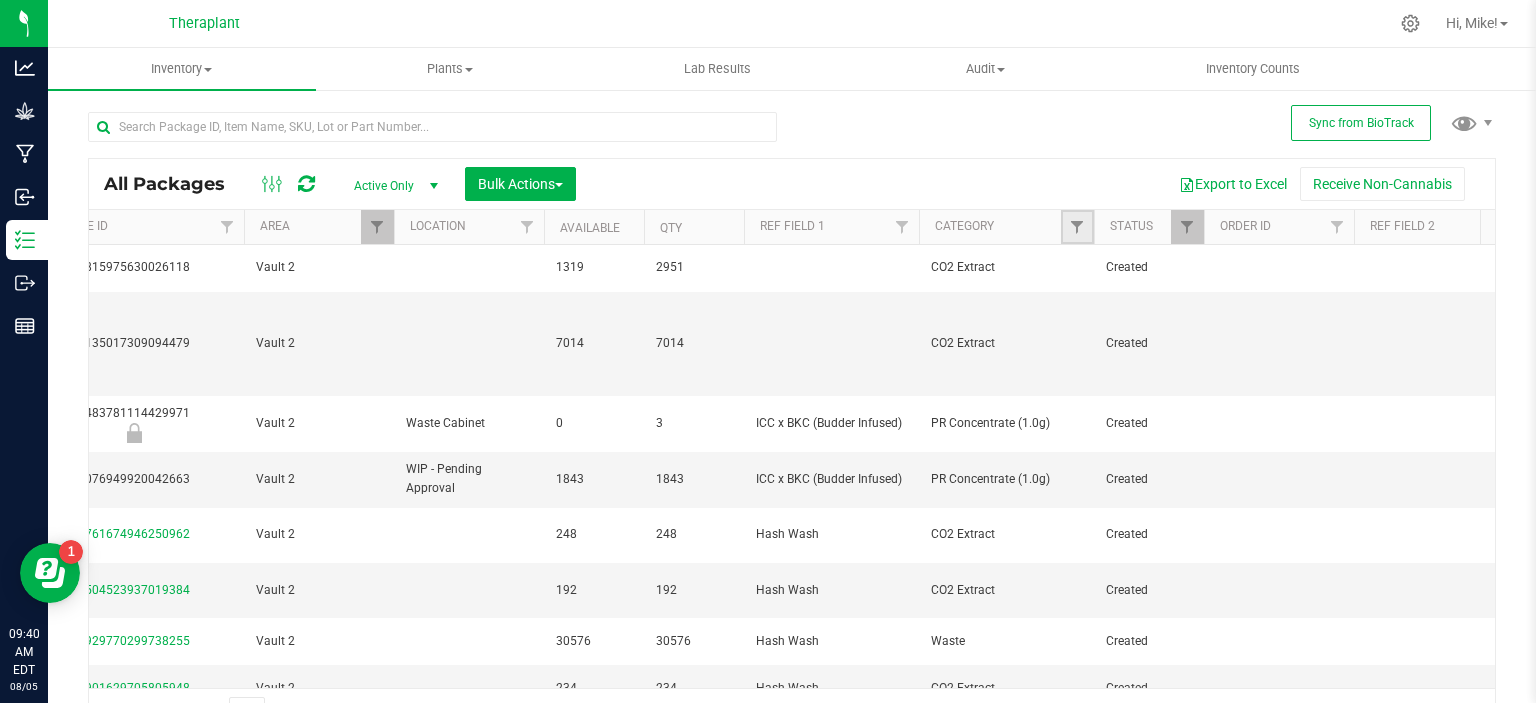click at bounding box center [1077, 227] 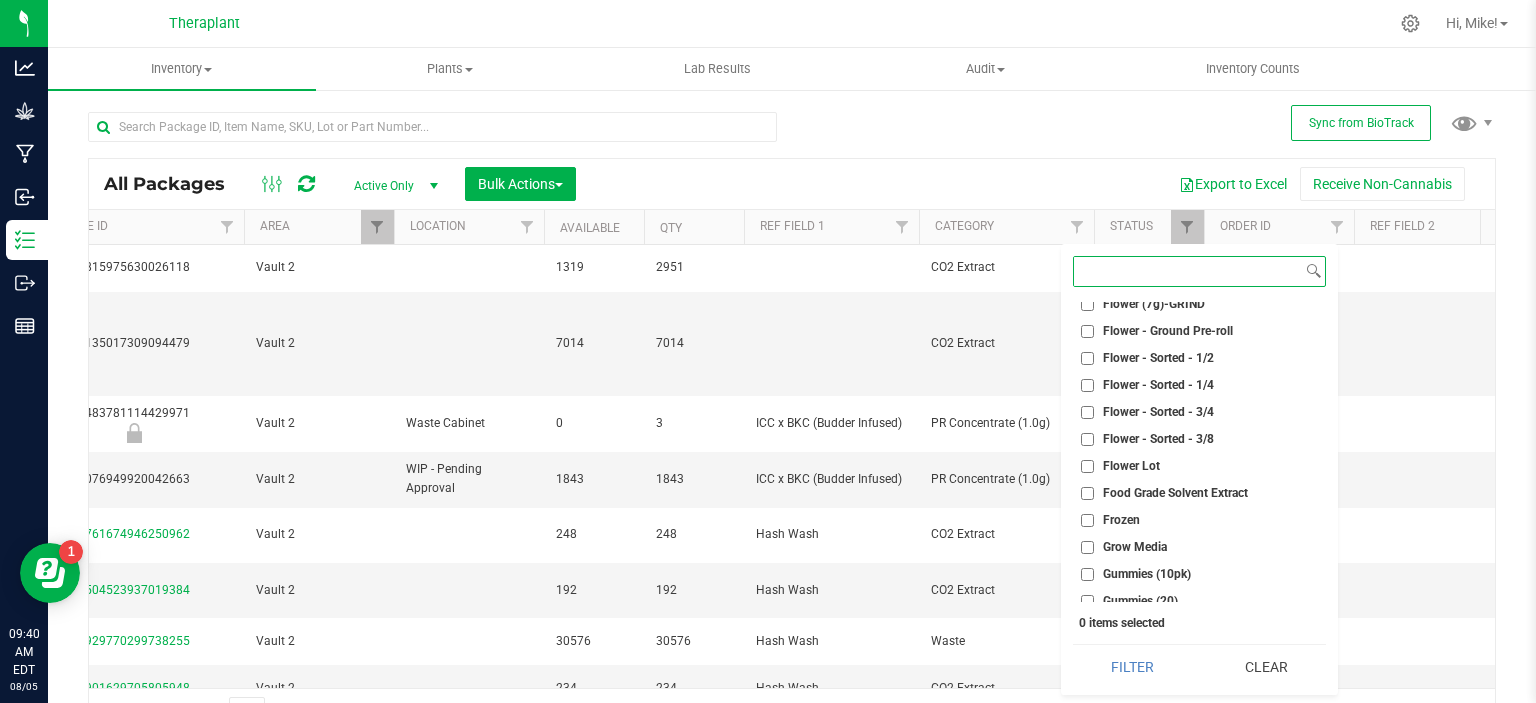 scroll, scrollTop: 1086, scrollLeft: 0, axis: vertical 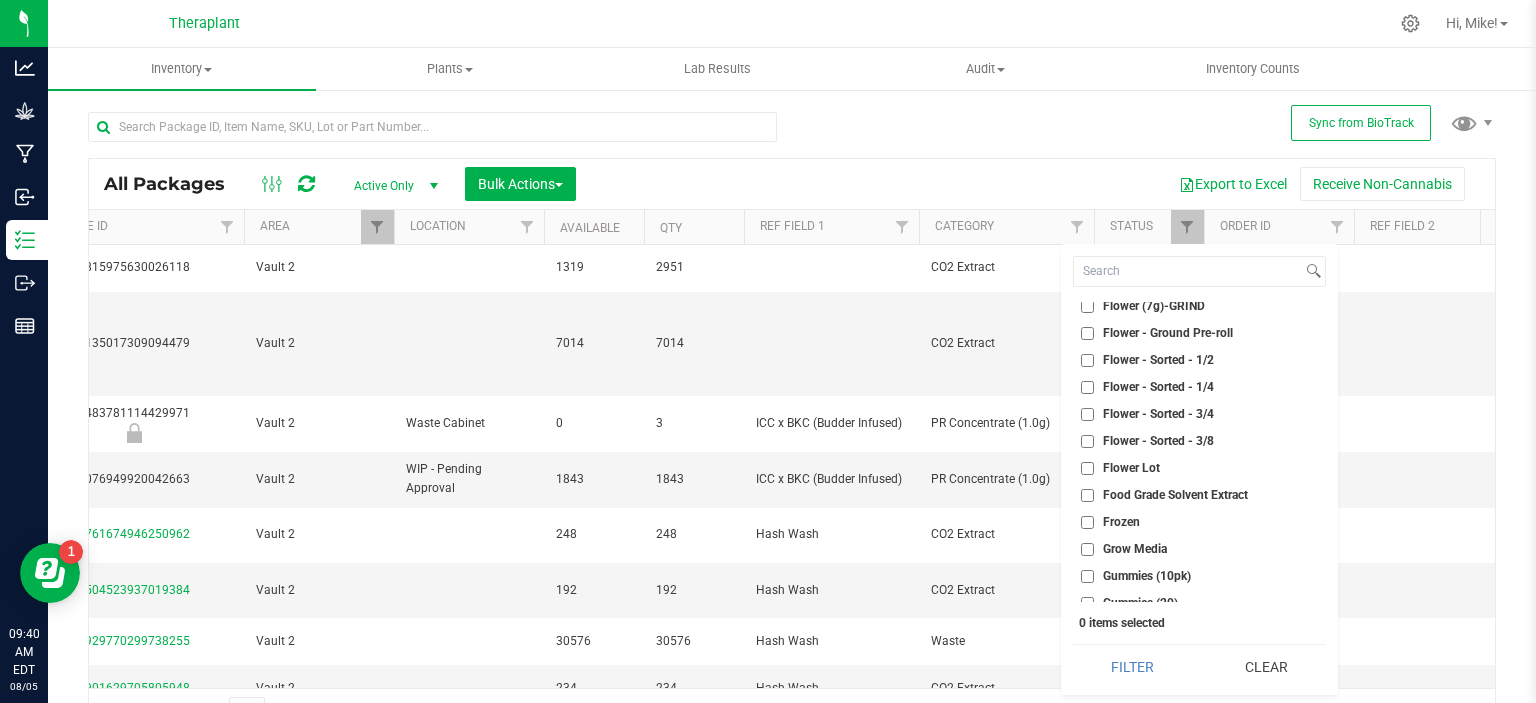 click on "Select All AIO (0.35g) AIO (0.5g) AIO (0.8g) AIO (1.0g) all:hours Flower (3.5g) all:hours PR Rosin Rolls (1.0g) Bubble Hash Capsule Bulk Capsules (10) Capsules (10)-10 Capsules (10)-100 Capsules (10)-25 Capsules (10)-5 Capsules (10)-50 Capsules (10)-90 CCell Owa (0.5g) CCell Sima (1.0g) CCell Slim (200mg) CCell Slim (300mg) CCell Slim (500mg) Clone CO2 Extract CO2 Hash Oil Crumble (1.0g) Dry Stock Dual Chamber Vape (0.5g) Dual Chamber Vape (1.0g) Ethanol/Alcohol Ethanol/Alcohol Extract Fan Leaf Flower Flower (1 oz) Flower (14g) Flower (2.5g) Flower (3.5g) Flower (3.5g) - High Flower (3.5g) - Low Flower (3.5g) - Medium Flower (7g) Flower (7g)-GRIND Flower - Ground Pre-roll Flower - Sorted - 1/2 Flower - Sorted - 1/4 Flower - Sorted - 3/4 Flower - Sorted - 3/8 Flower Lot Food Grade Solvent Extract Frozen Grow Media Gummies (10pk) Gummies (20) Gummies (20pk) Gummies (5pk) Hard Concentrate (0.5g) Hard Concentrate (1.0g) Hard Concentrate (1.5g) Hard Concentrate (2g) Hash Hydrocarbon Extract Hydroponics Kief Pill" at bounding box center [1199, 452] 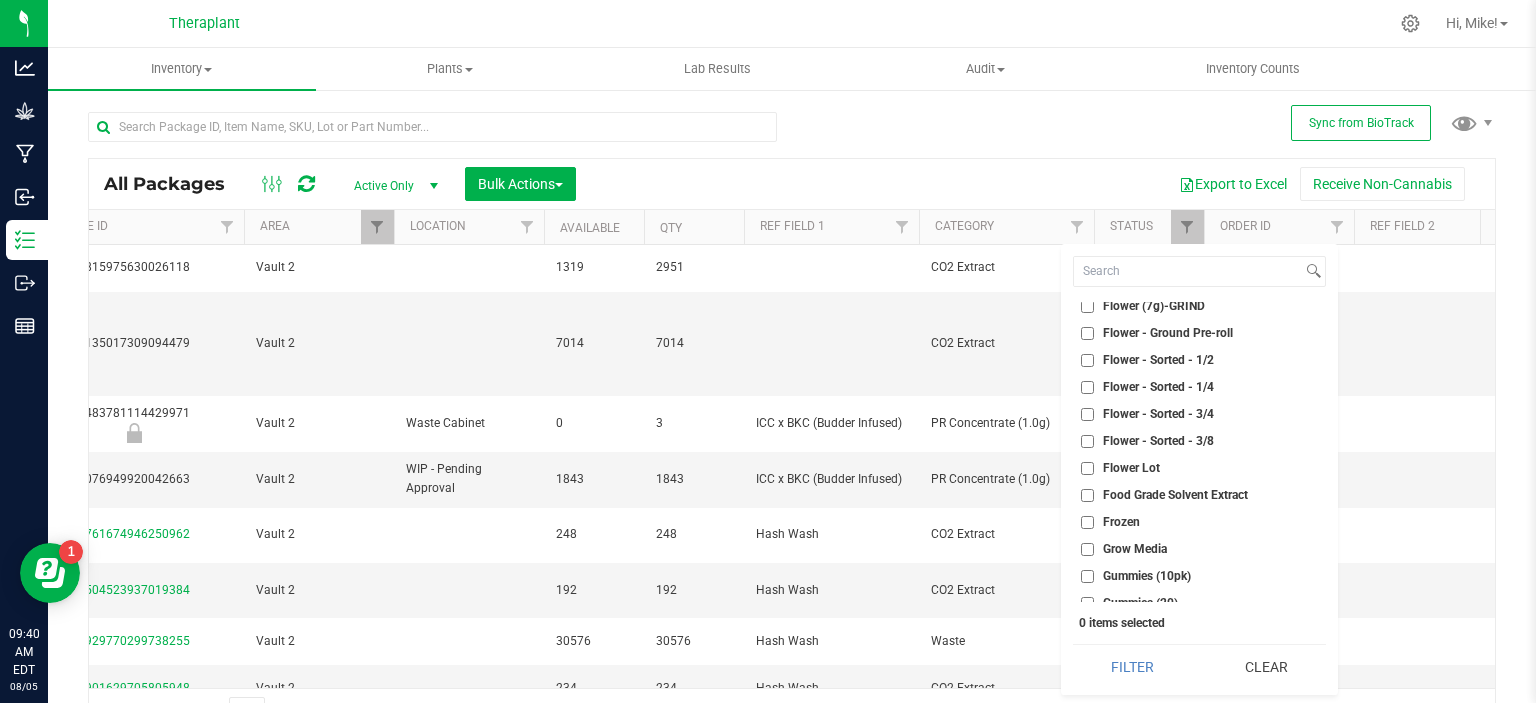 click on "Flower Lot" at bounding box center (1131, 468) 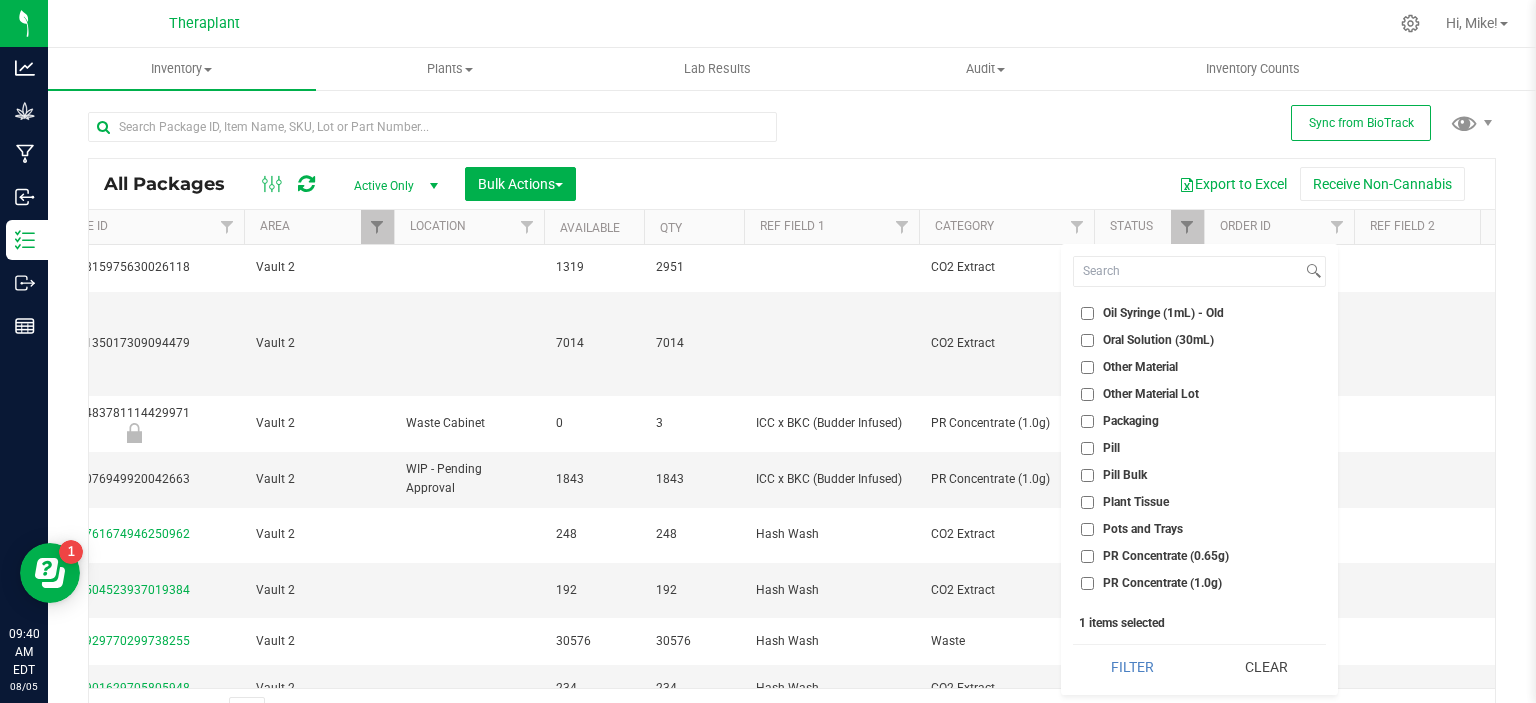 scroll, scrollTop: 2455, scrollLeft: 0, axis: vertical 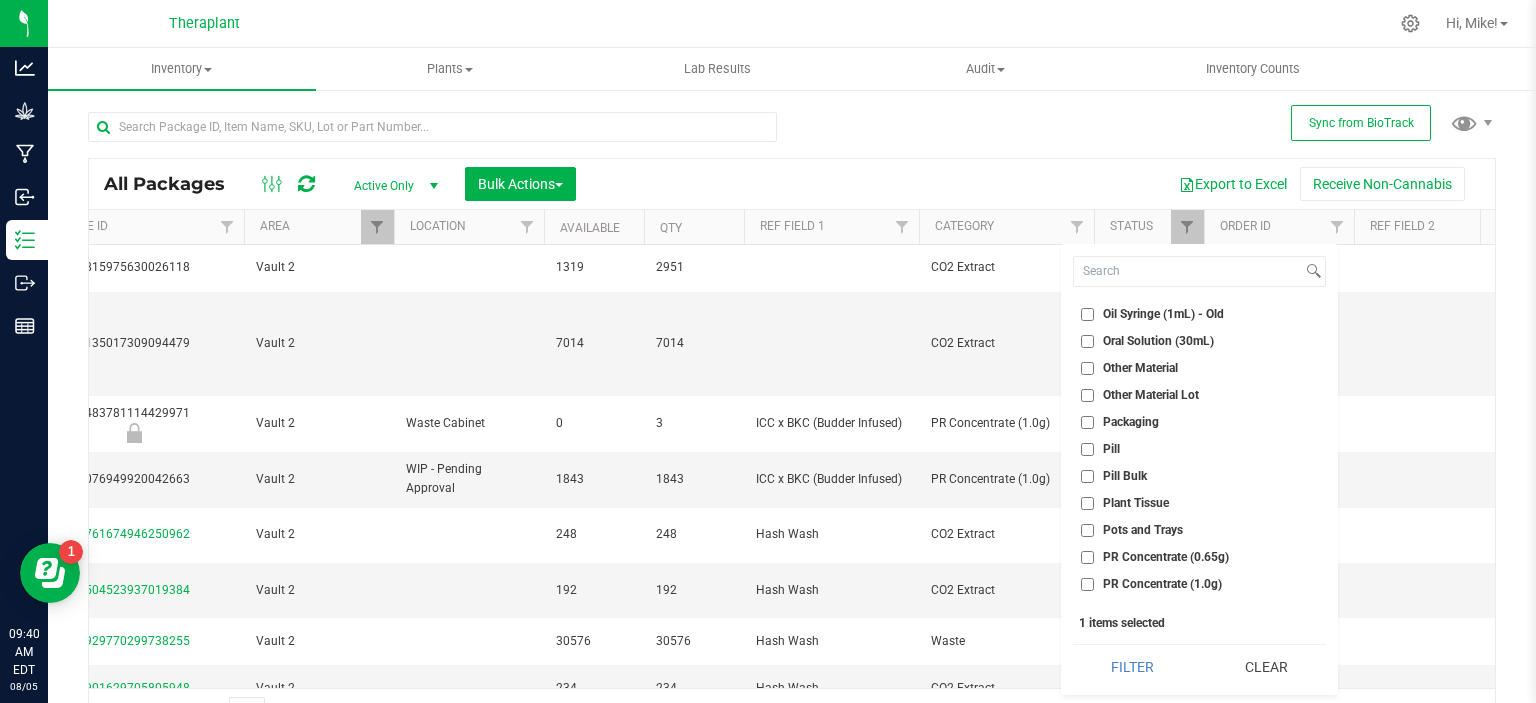 click on "Other Material Lot" at bounding box center [1151, 395] 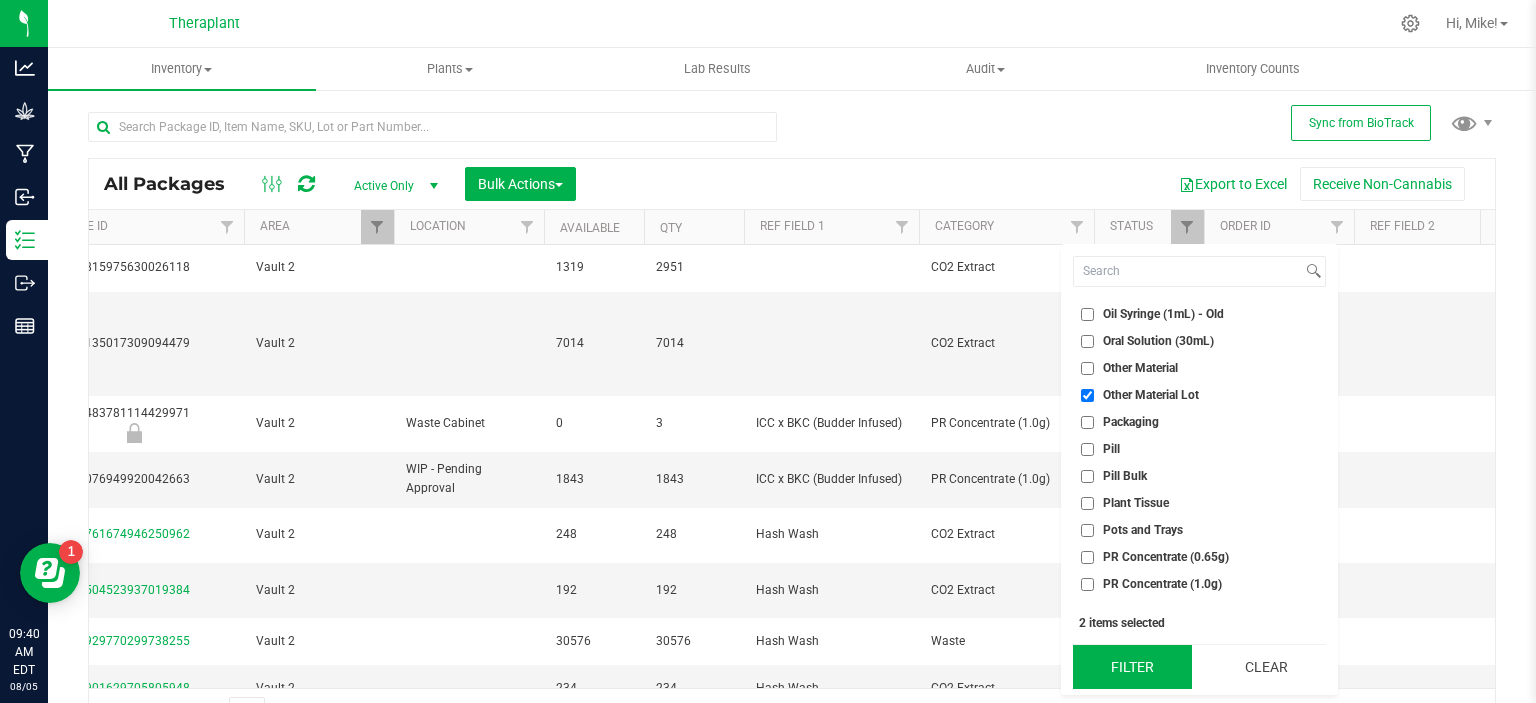 click on "Filter" at bounding box center [1132, 667] 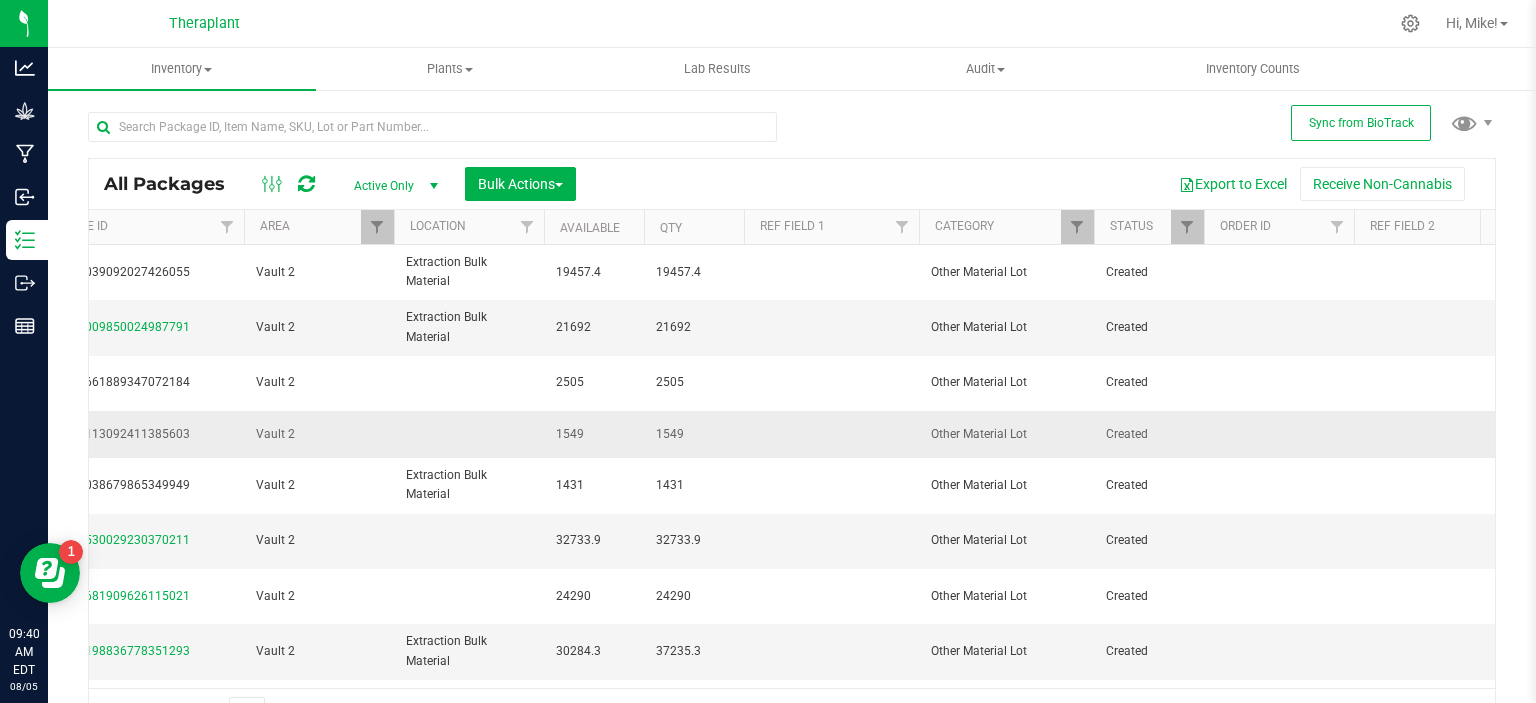 scroll, scrollTop: 0, scrollLeft: 722, axis: horizontal 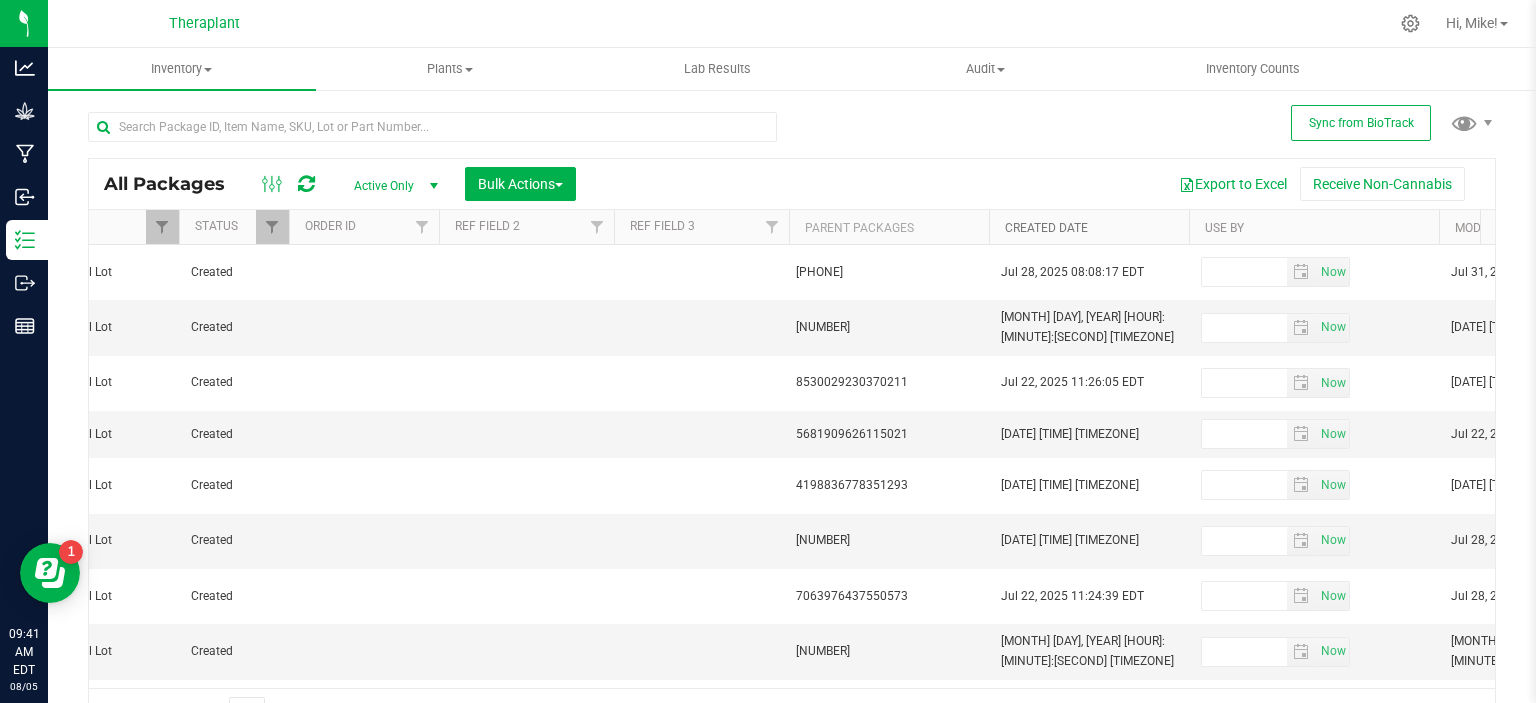 click on "Created Date" at bounding box center (1046, 228) 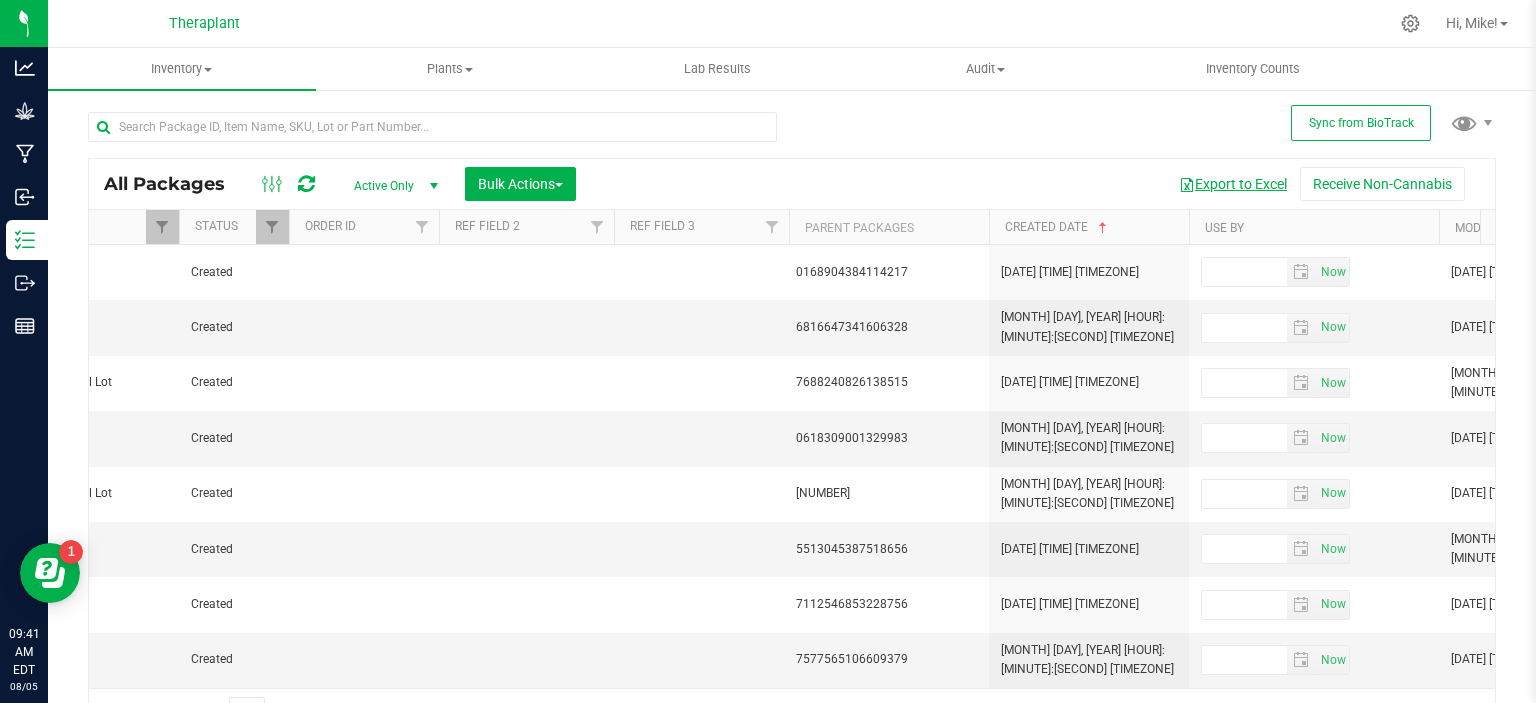 click on "Export to Excel" at bounding box center (1233, 184) 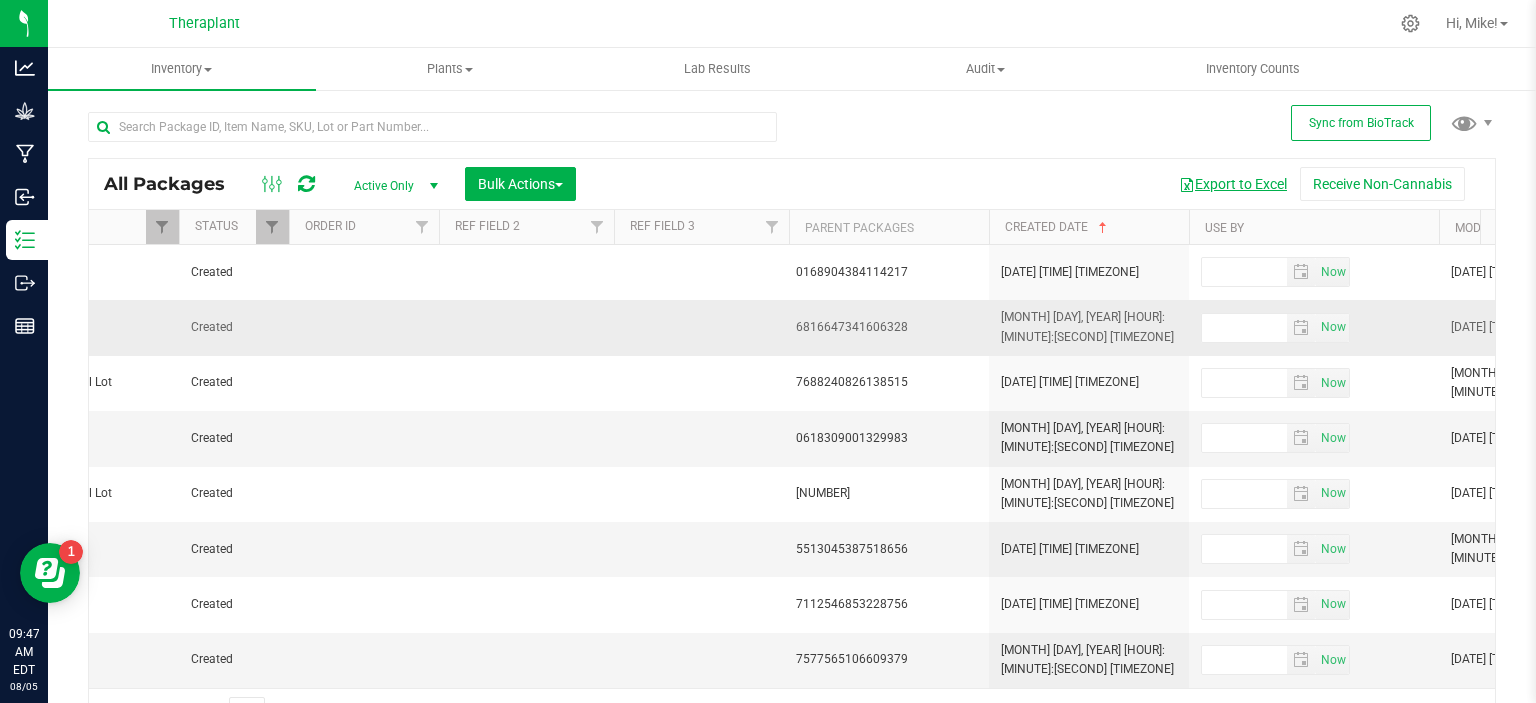 scroll, scrollTop: 0, scrollLeft: 1020, axis: horizontal 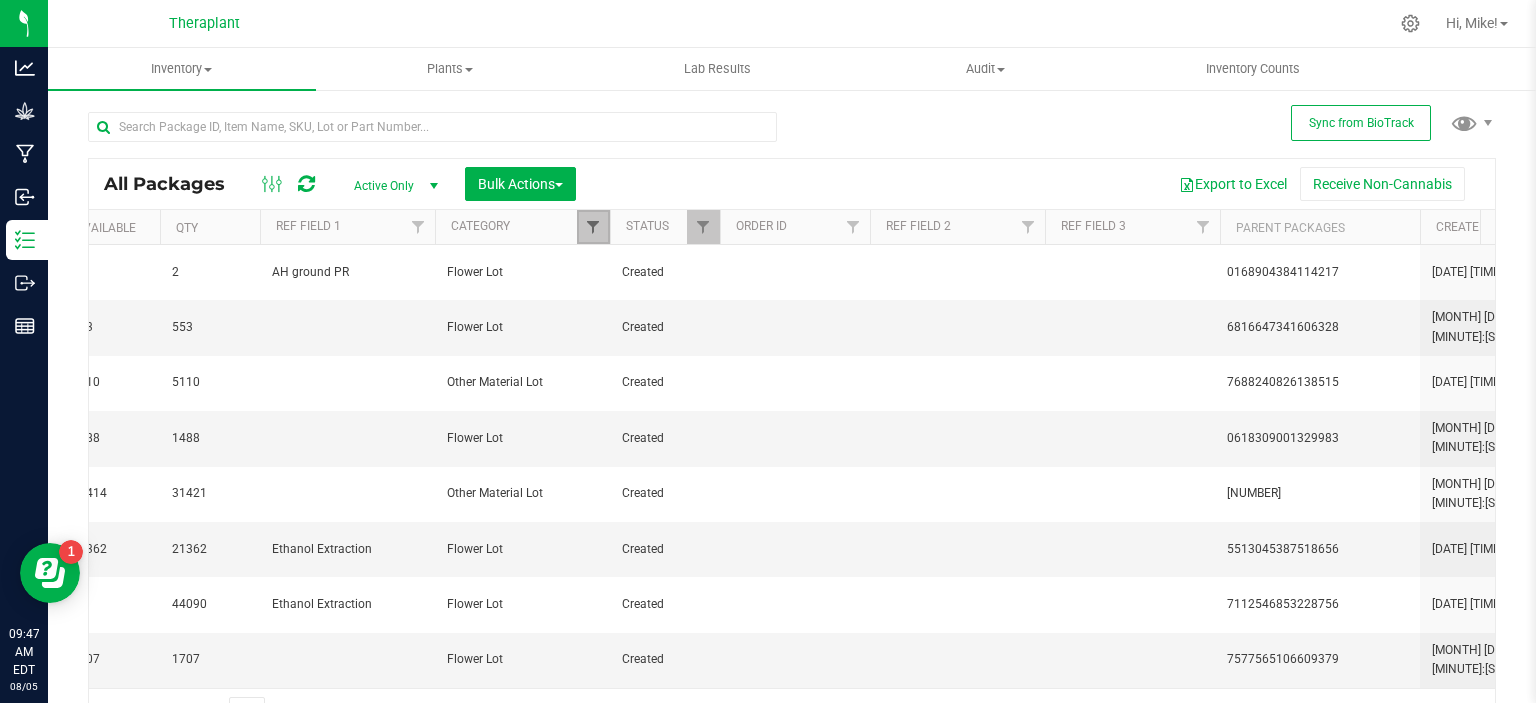 click at bounding box center [593, 227] 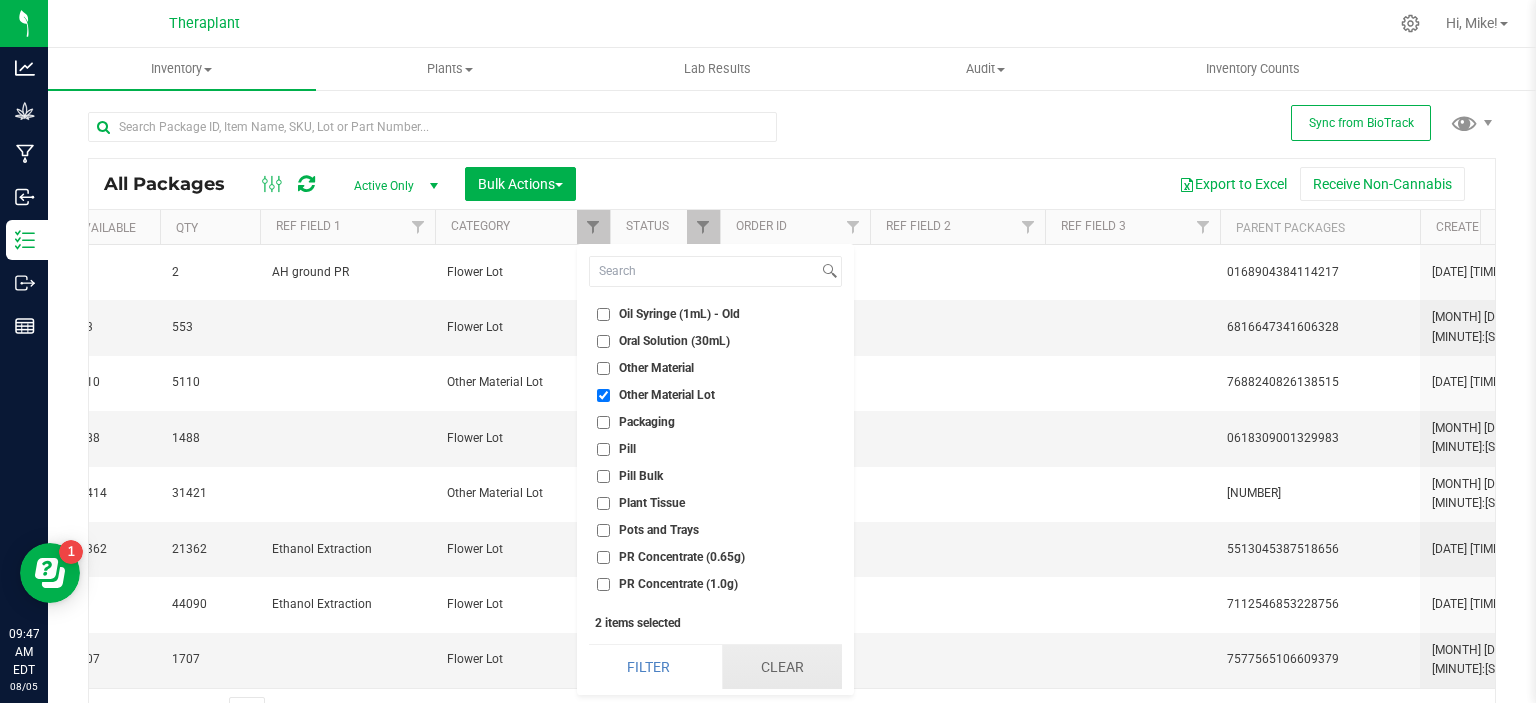 click on "Clear" at bounding box center [782, 667] 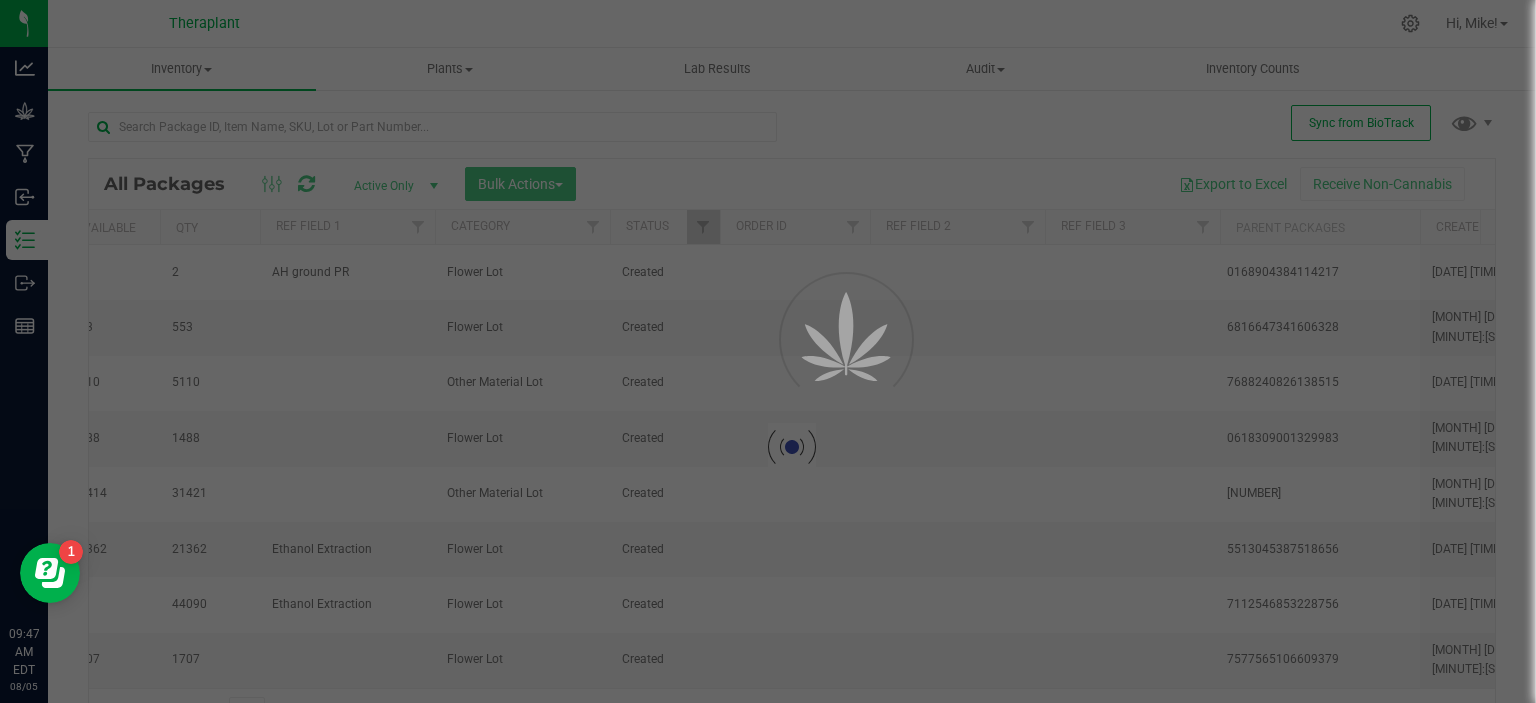 checkbox on "false" 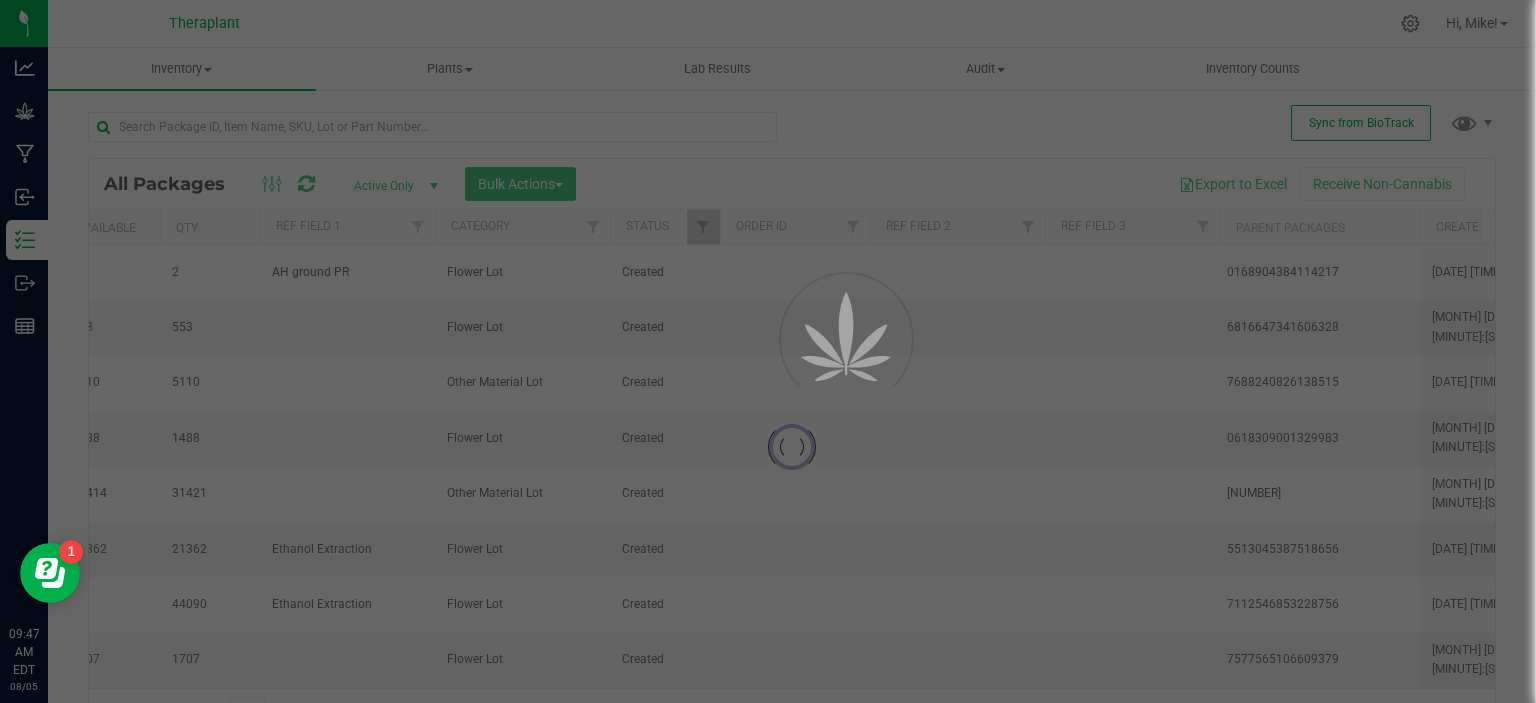 checkbox on "false" 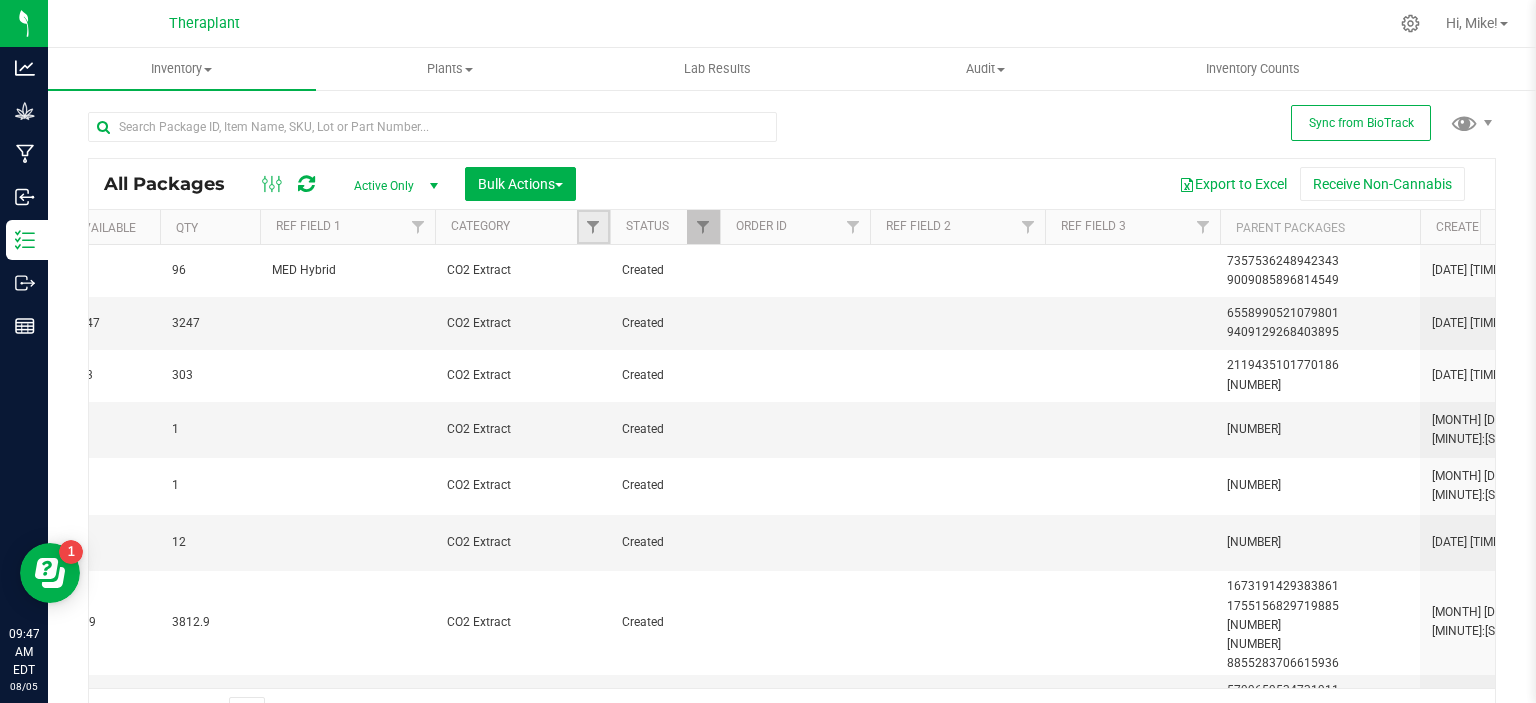 click at bounding box center (593, 227) 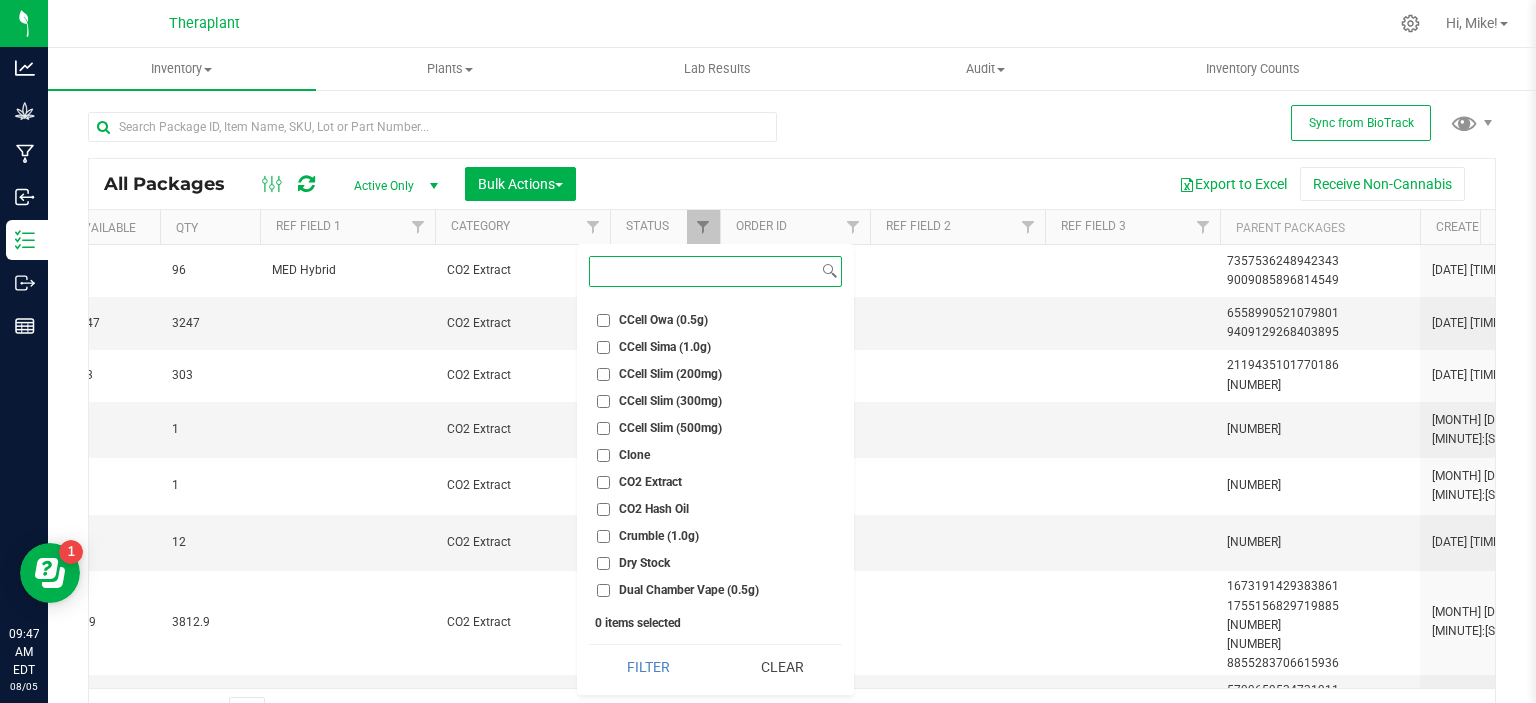 scroll, scrollTop: 434, scrollLeft: 0, axis: vertical 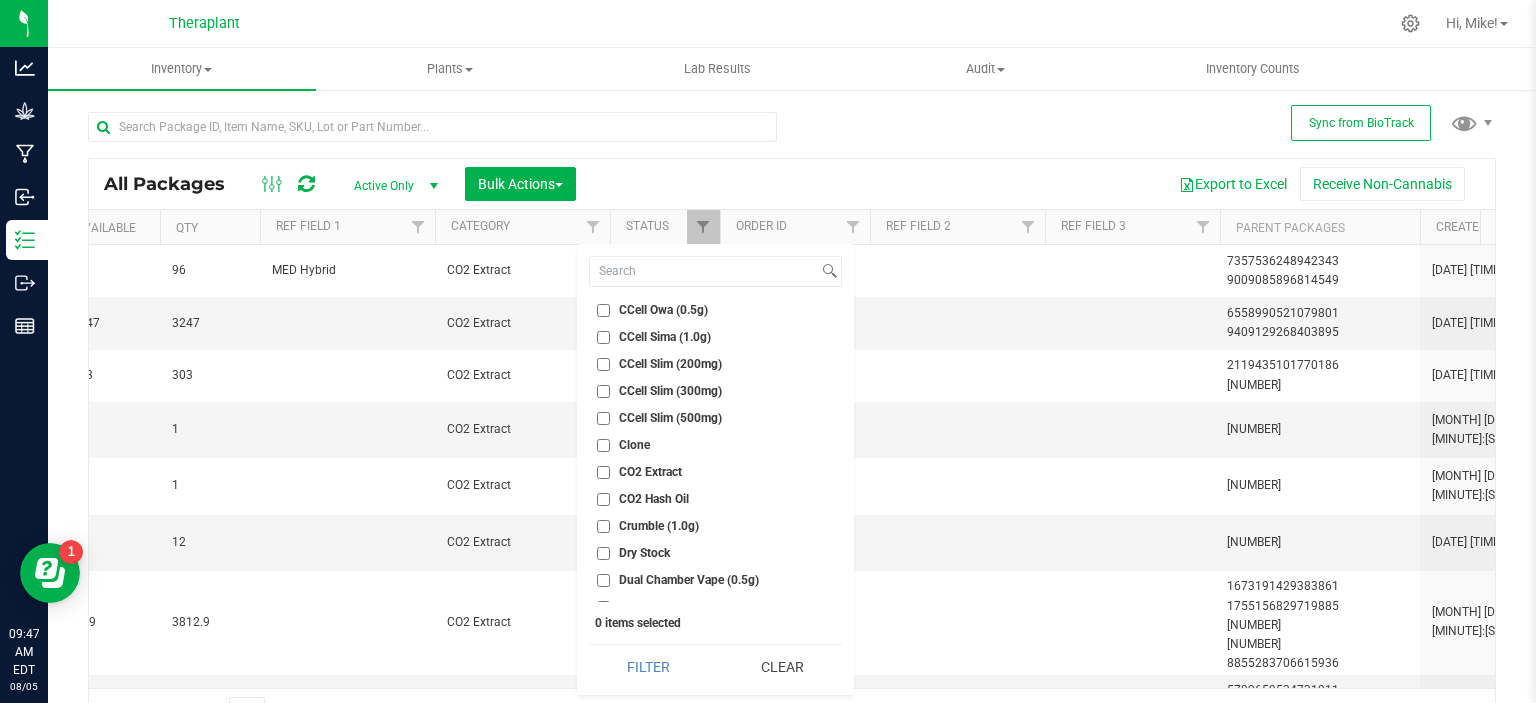 click on "CO2 Extract" at bounding box center (650, 472) 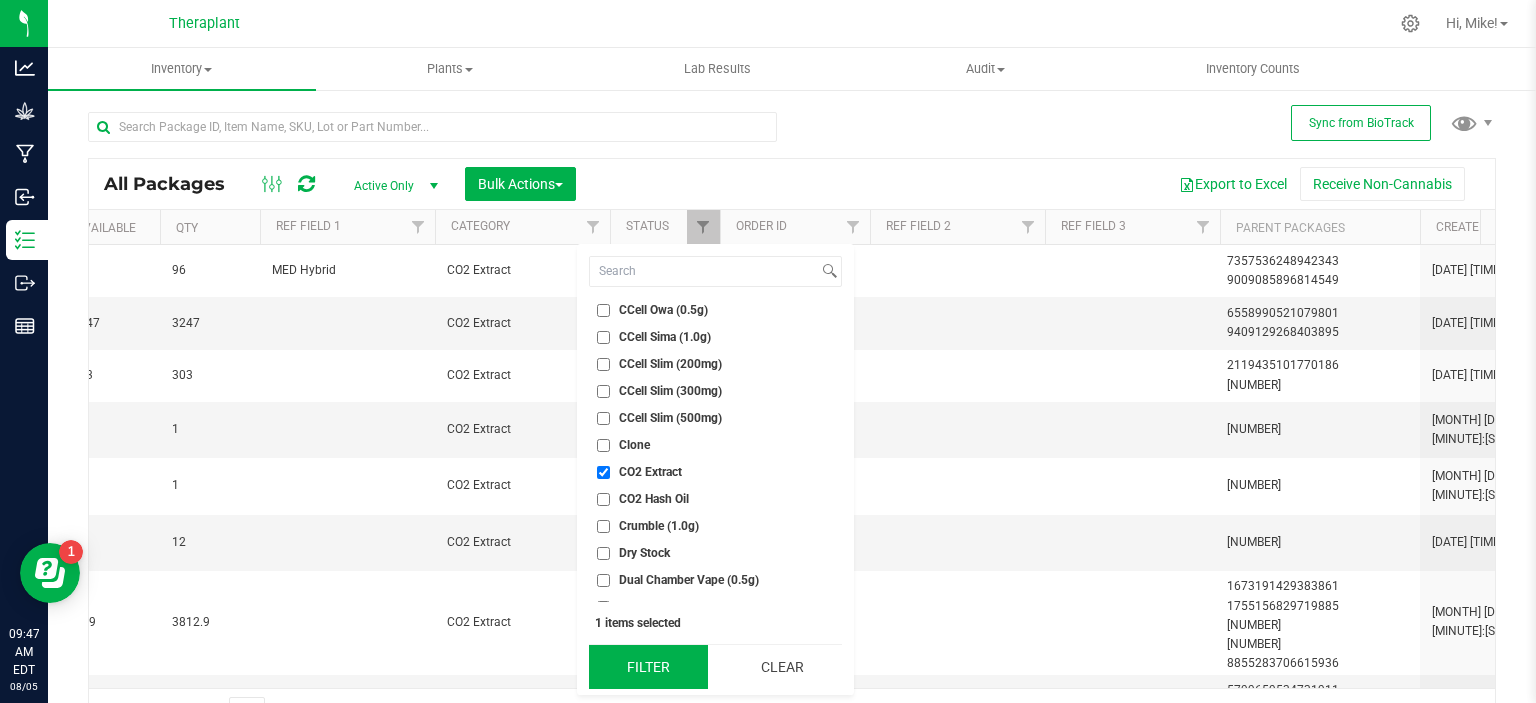 click on "Filter" at bounding box center (648, 667) 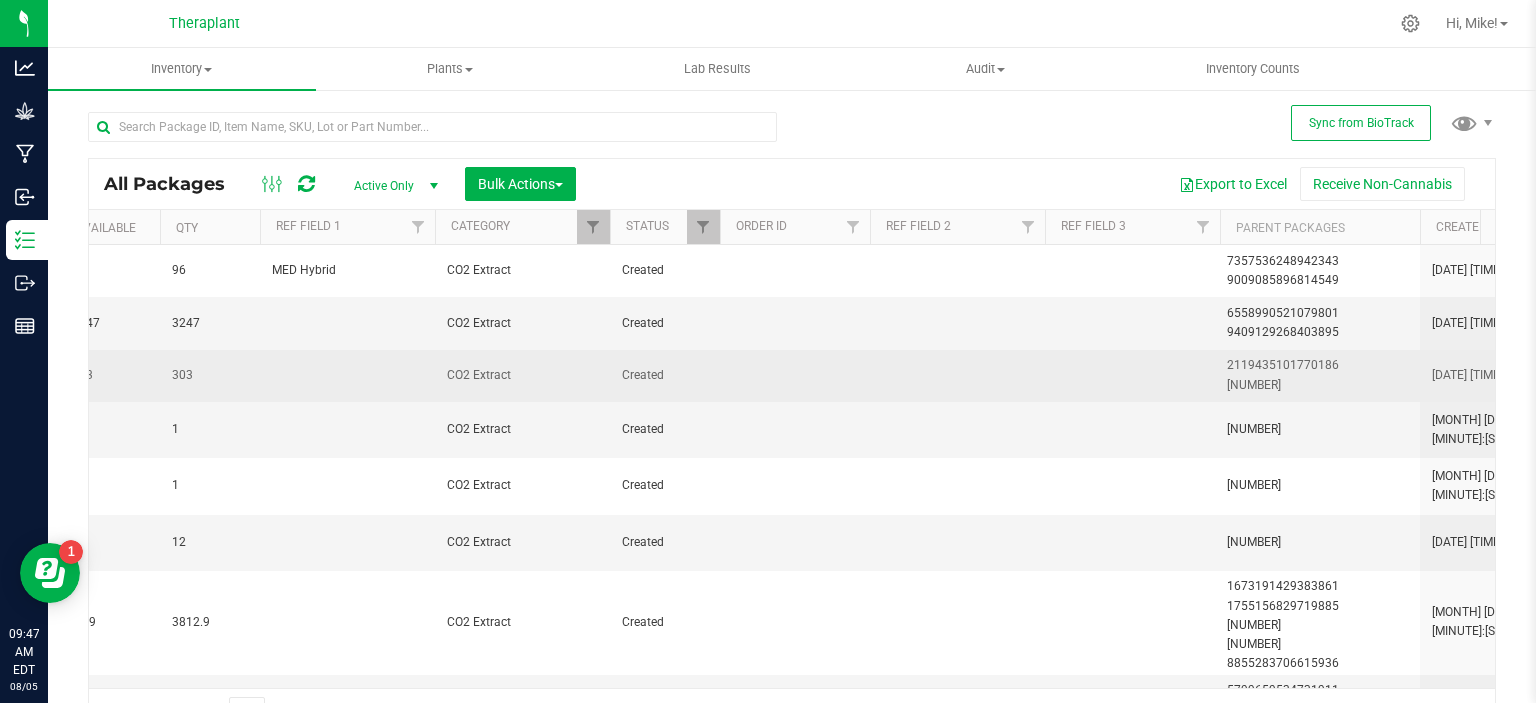 scroll, scrollTop: 0, scrollLeft: 1204, axis: horizontal 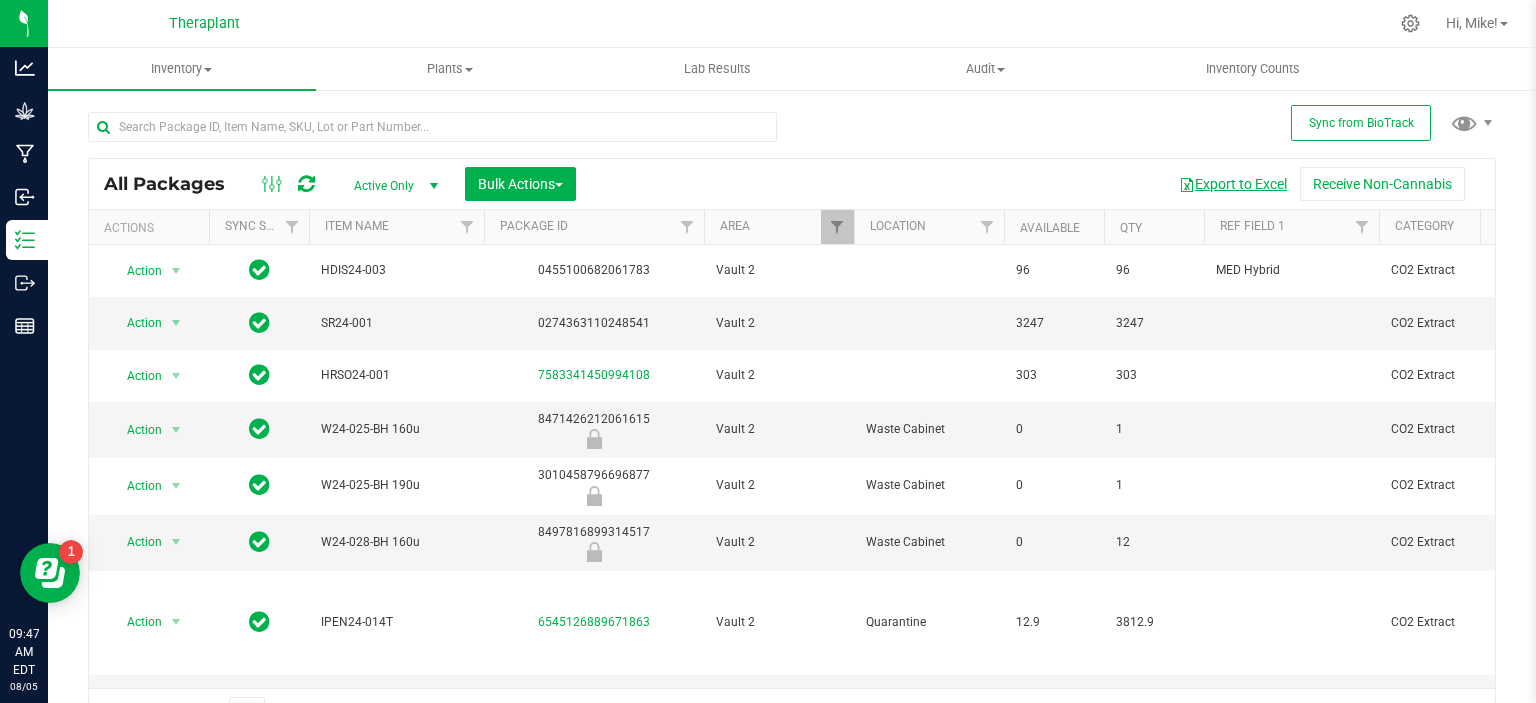 click on "Export to Excel" at bounding box center [1233, 184] 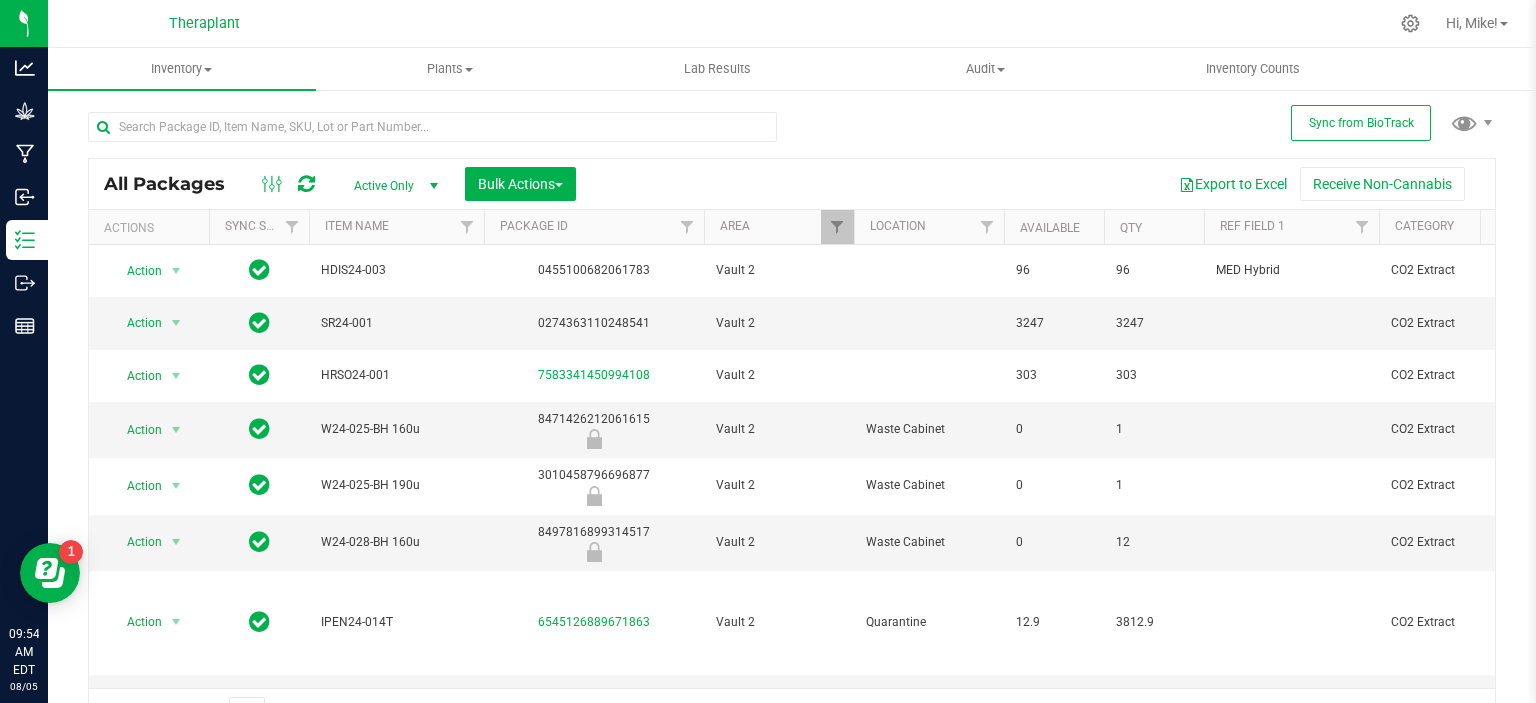 click on "All Packages
Active Only Active Only Lab Samples Locked All External Internal
Bulk Actions
Add to manufacturing run
Add to outbound order
Combine packages" at bounding box center (792, 415) 